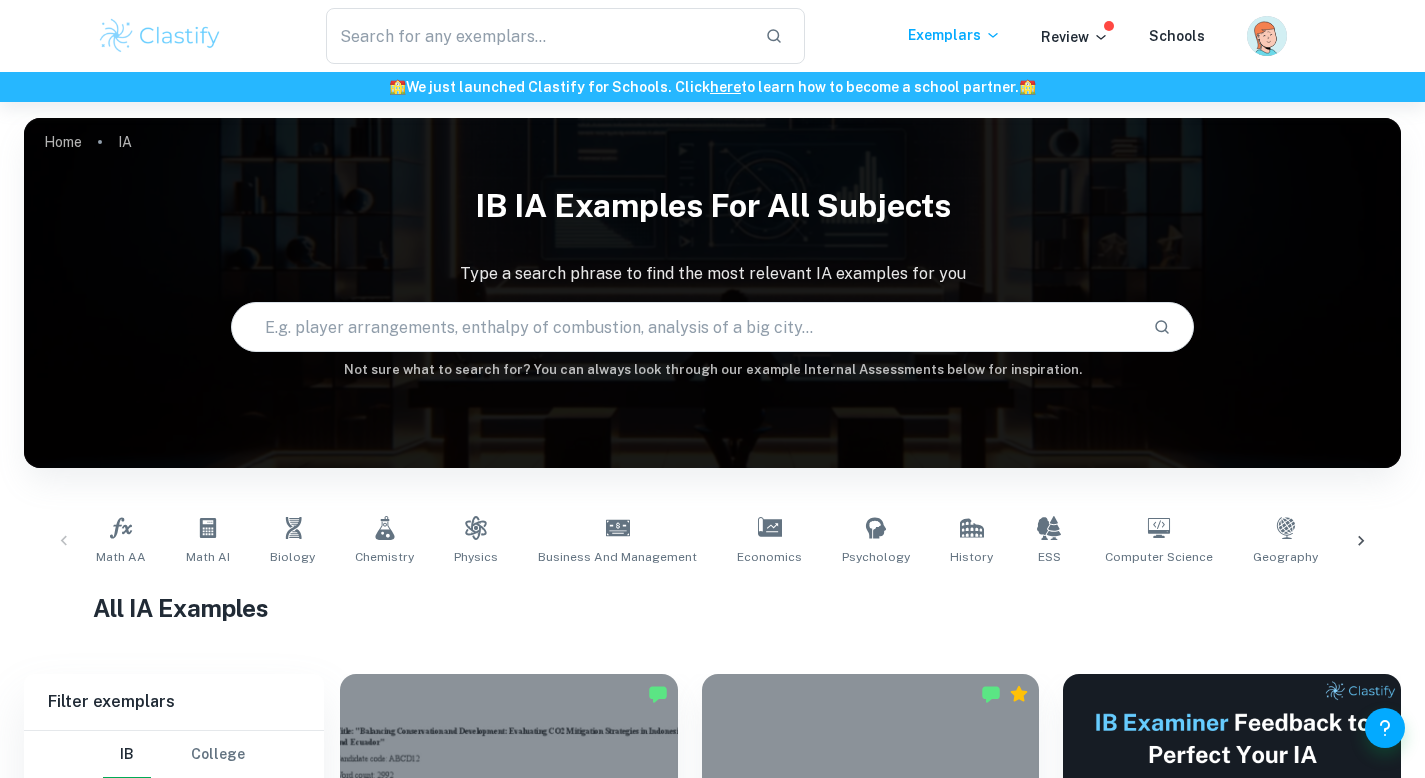 scroll, scrollTop: 0, scrollLeft: 0, axis: both 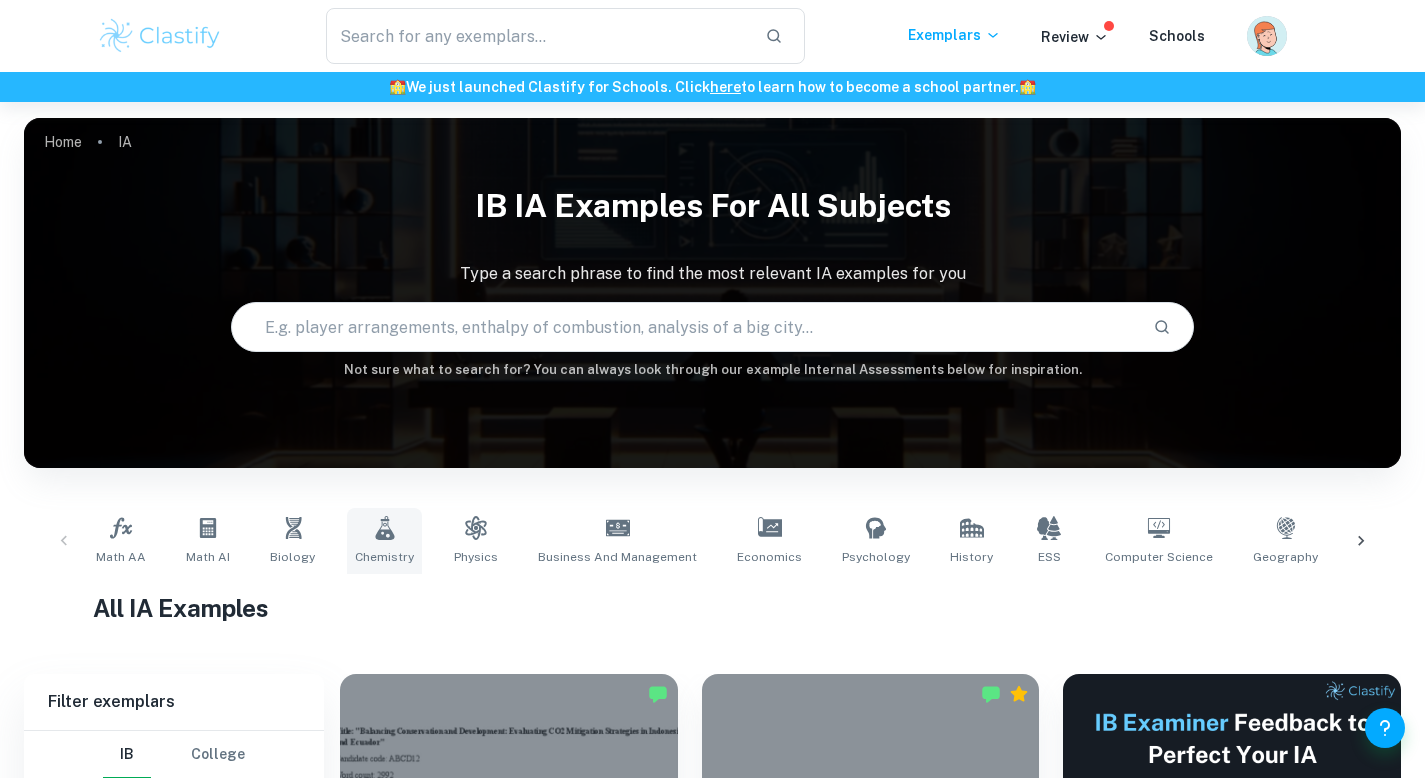 click on "Chemistry" at bounding box center [384, 541] 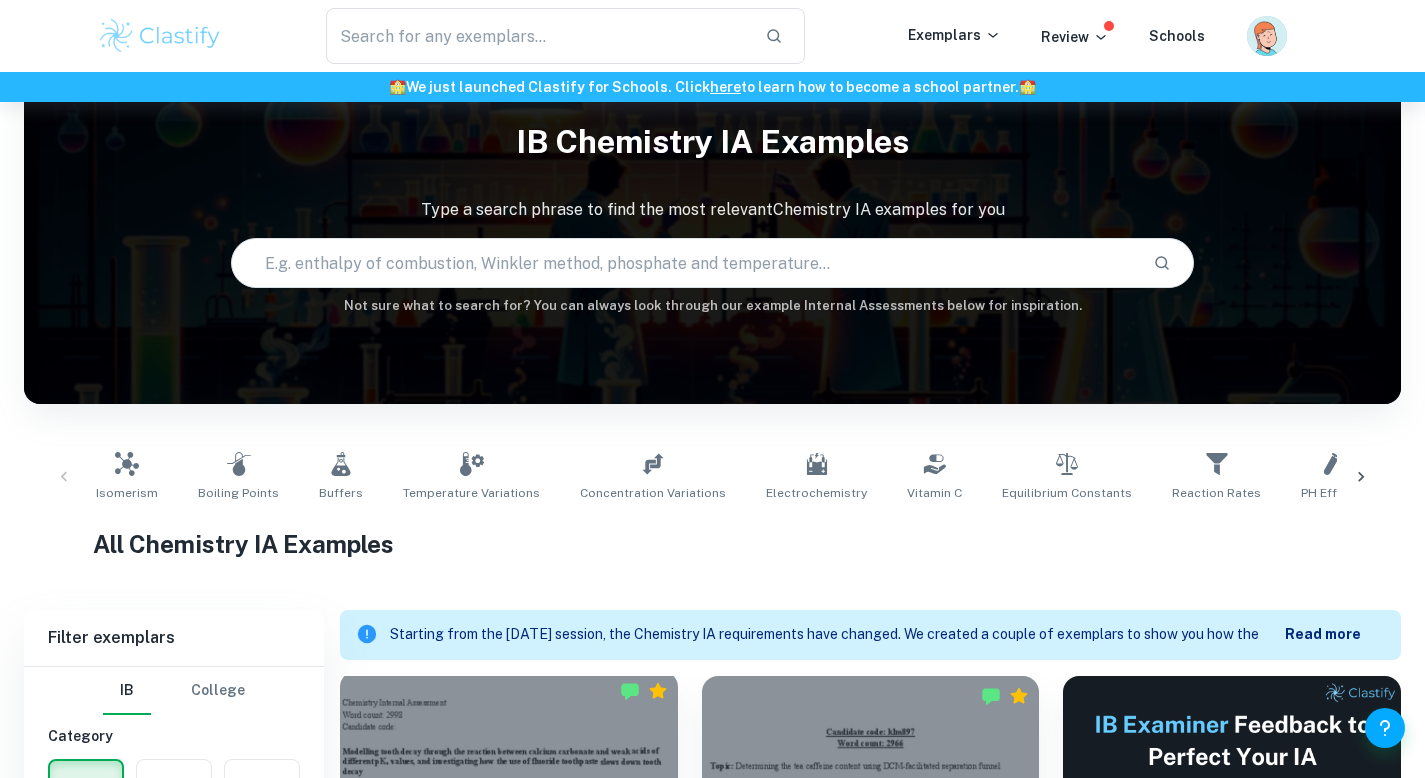 scroll, scrollTop: 524, scrollLeft: 0, axis: vertical 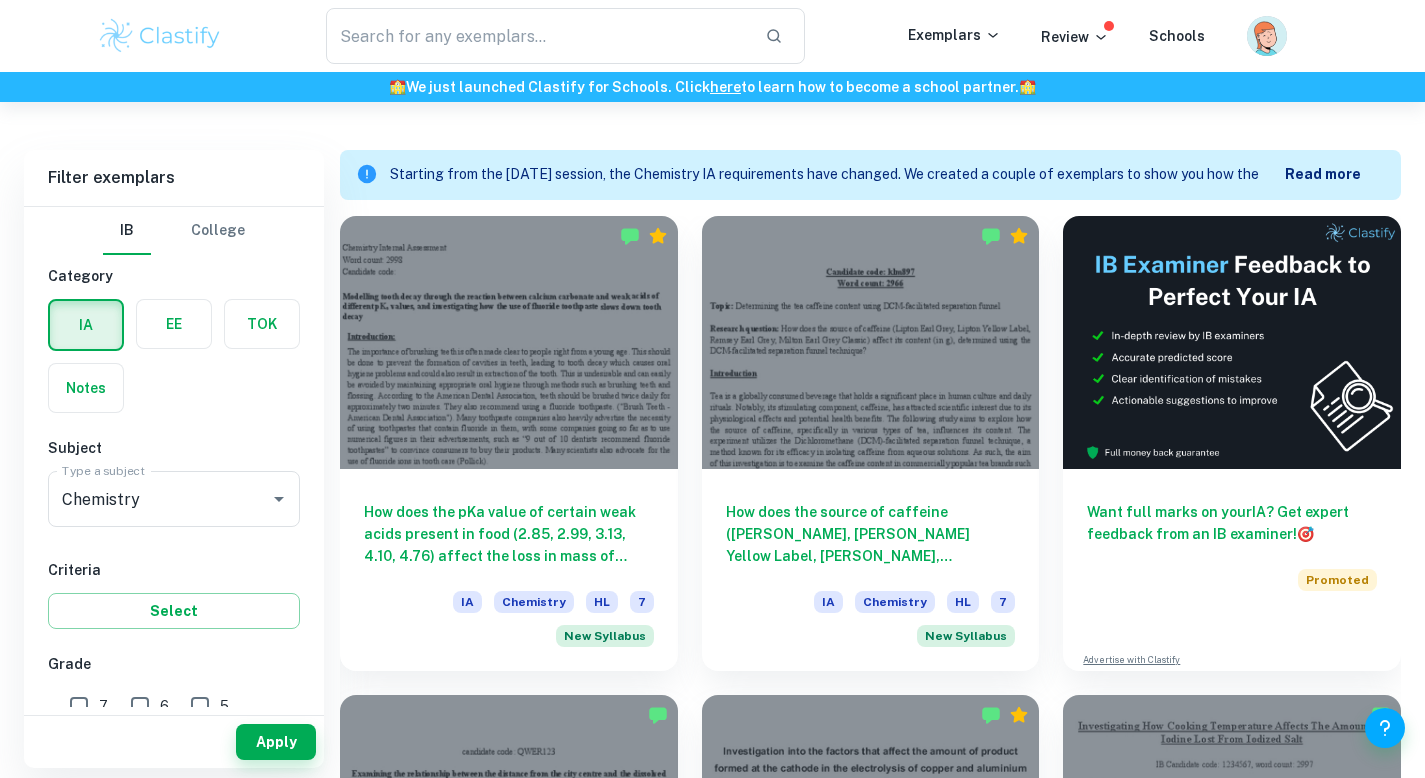 click on "Read more" at bounding box center [1323, 174] 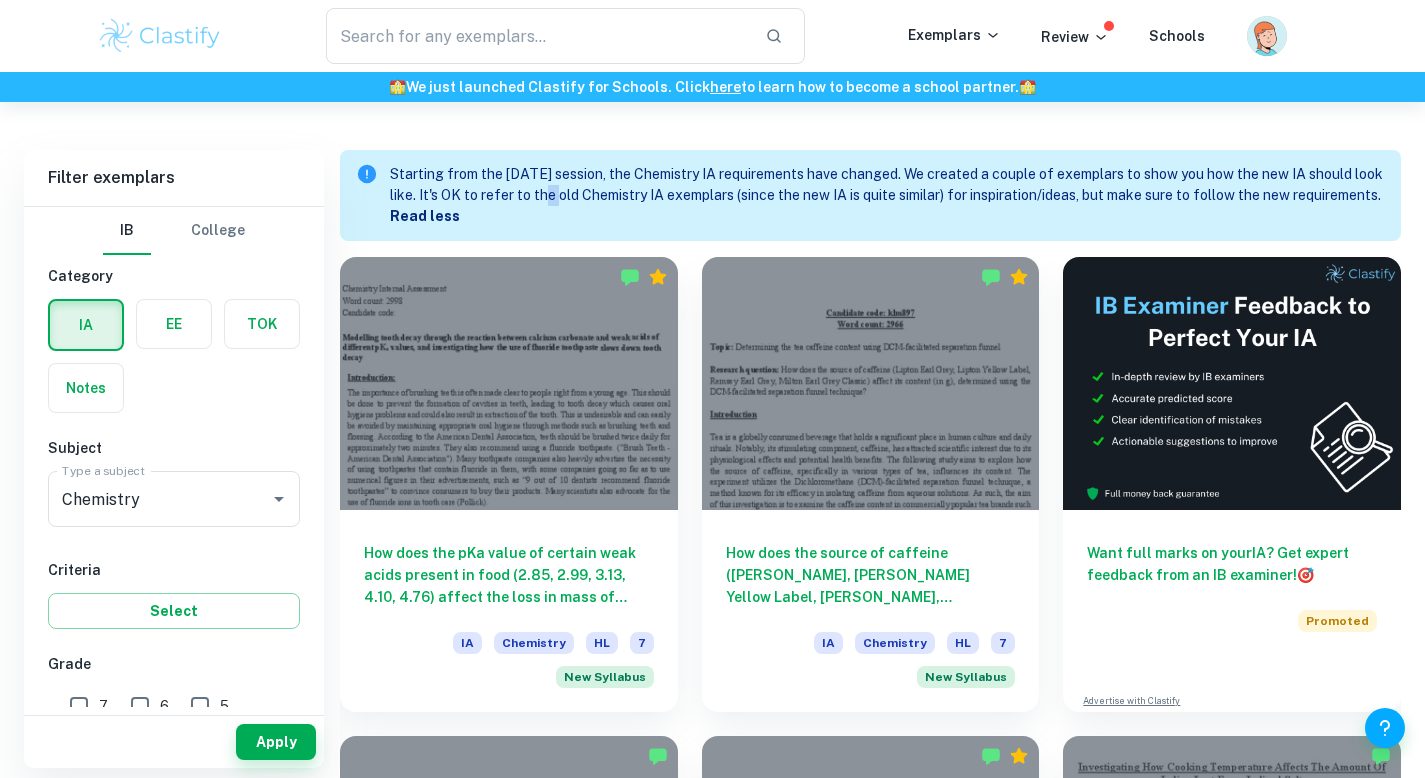 drag, startPoint x: 565, startPoint y: 189, endPoint x: 588, endPoint y: 202, distance: 26.41969 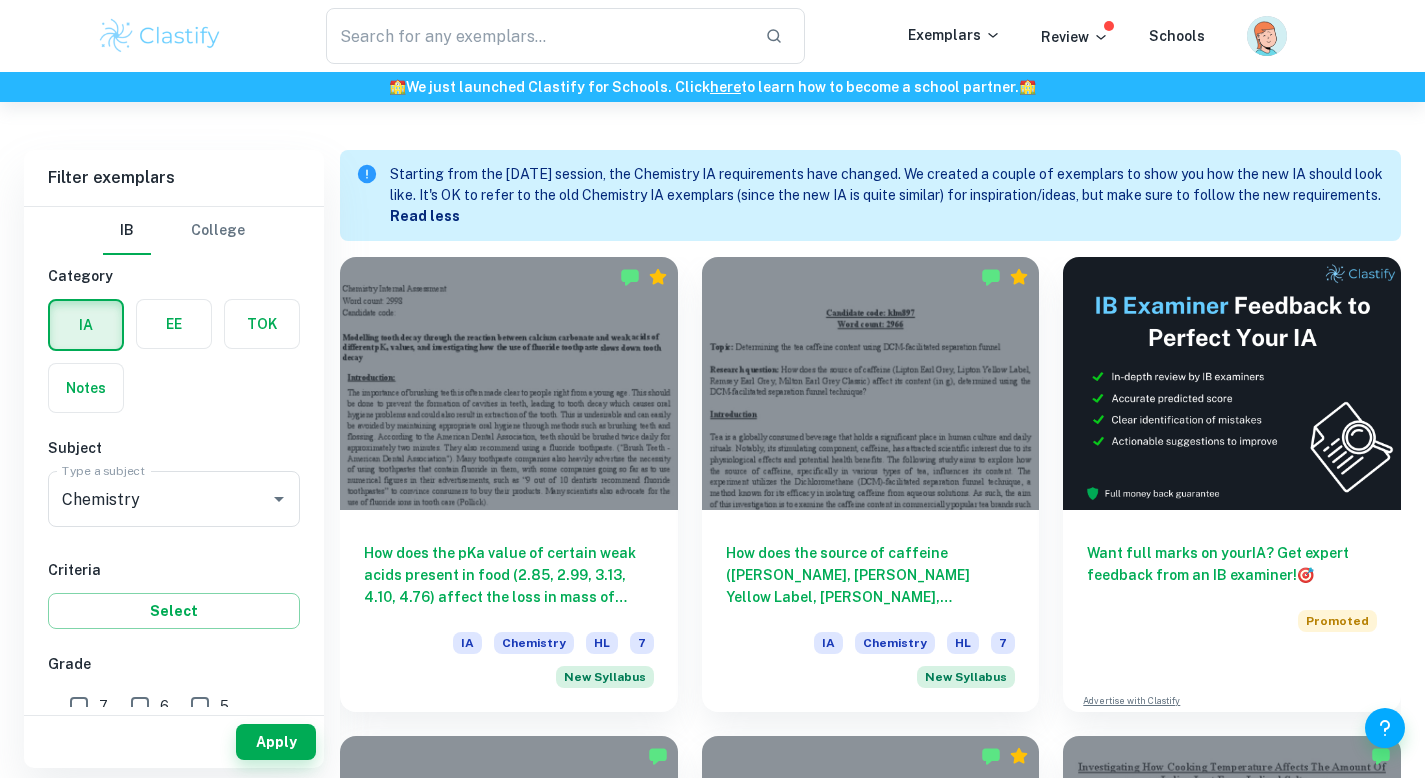 click on "Starting from the May 2025 session, the Chemistry IA requirements have changed.
We created a couple of exemplars to show you how the new IA should look like.
It's OK to refer to the old Chemistry IA exemplars (since the new IA is quite similar) for inspiration/ideas,
but make sure to follow the new requirements.   Read less" at bounding box center (887, 195) 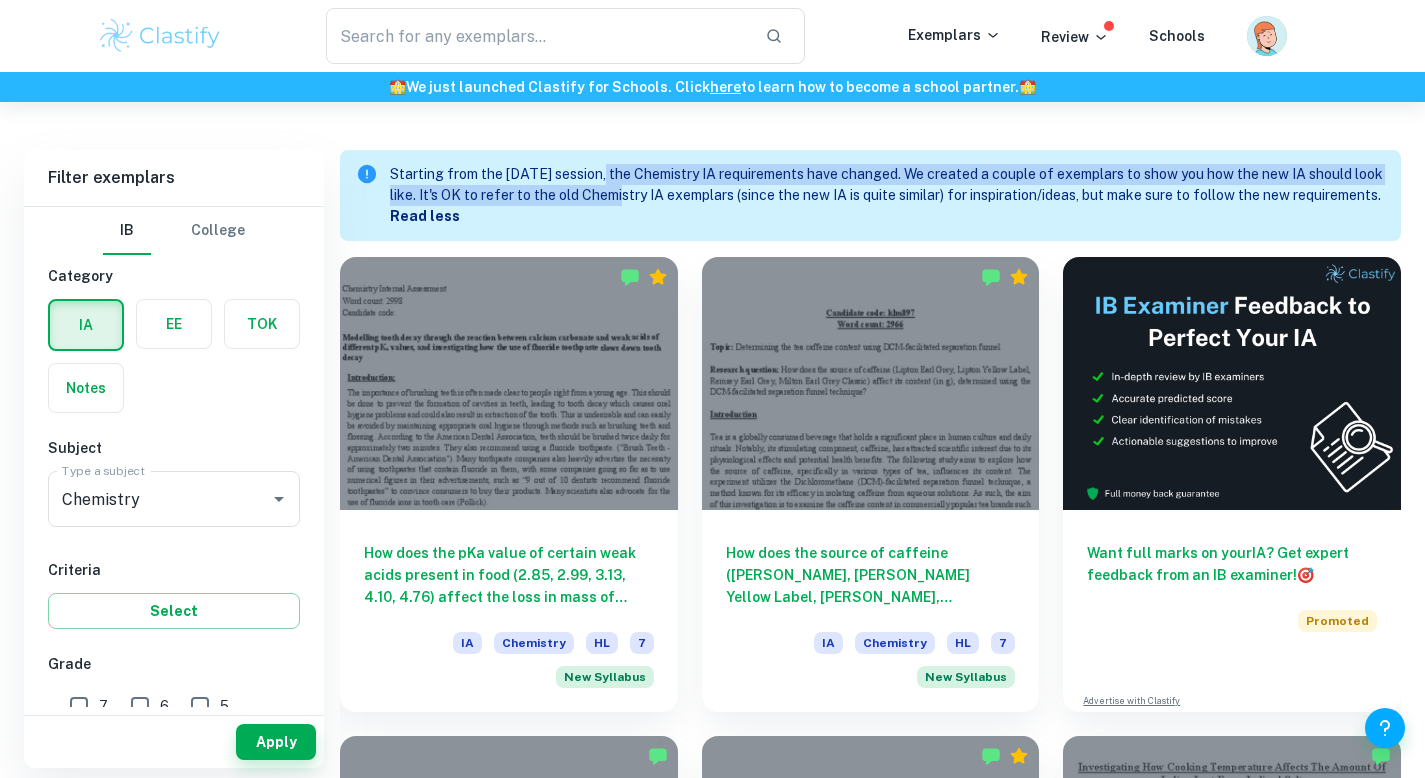 drag, startPoint x: 613, startPoint y: 177, endPoint x: 647, endPoint y: 194, distance: 38.013157 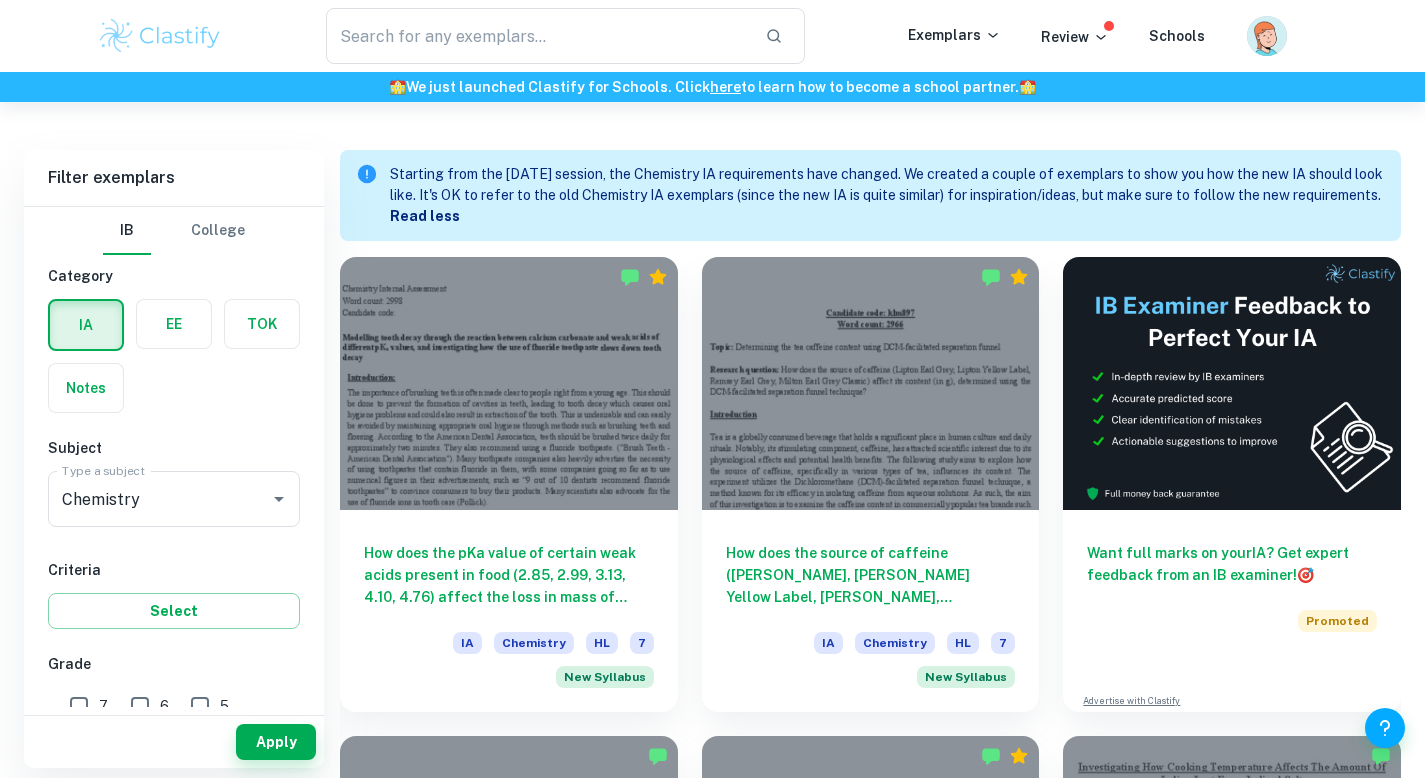 click on "Starting from the May 2025 session, the Chemistry IA requirements have changed.
We created a couple of exemplars to show you how the new IA should look like.
It's OK to refer to the old Chemistry IA exemplars (since the new IA is quite similar) for inspiration/ideas,
but make sure to follow the new requirements.   Read less" at bounding box center [887, 195] 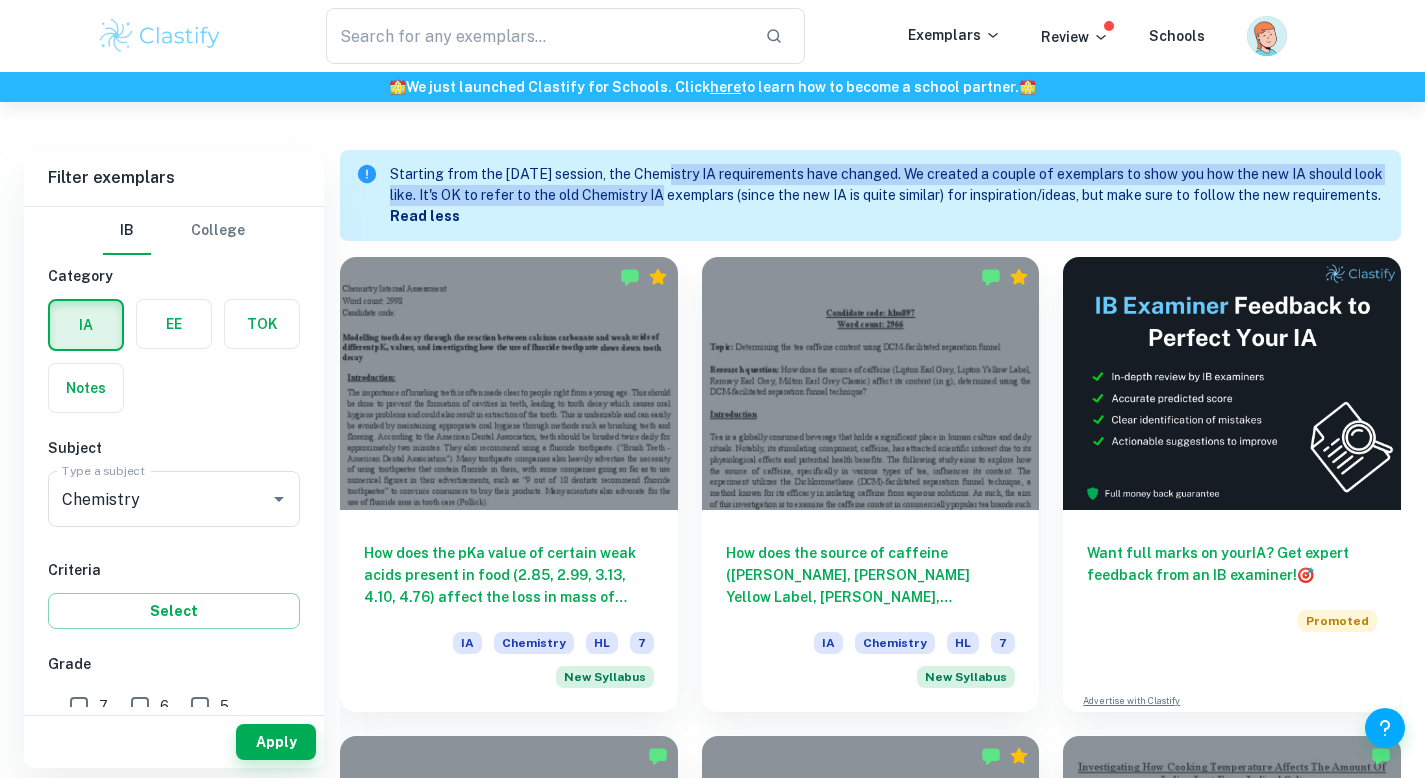 drag, startPoint x: 677, startPoint y: 179, endPoint x: 683, endPoint y: 192, distance: 14.3178215 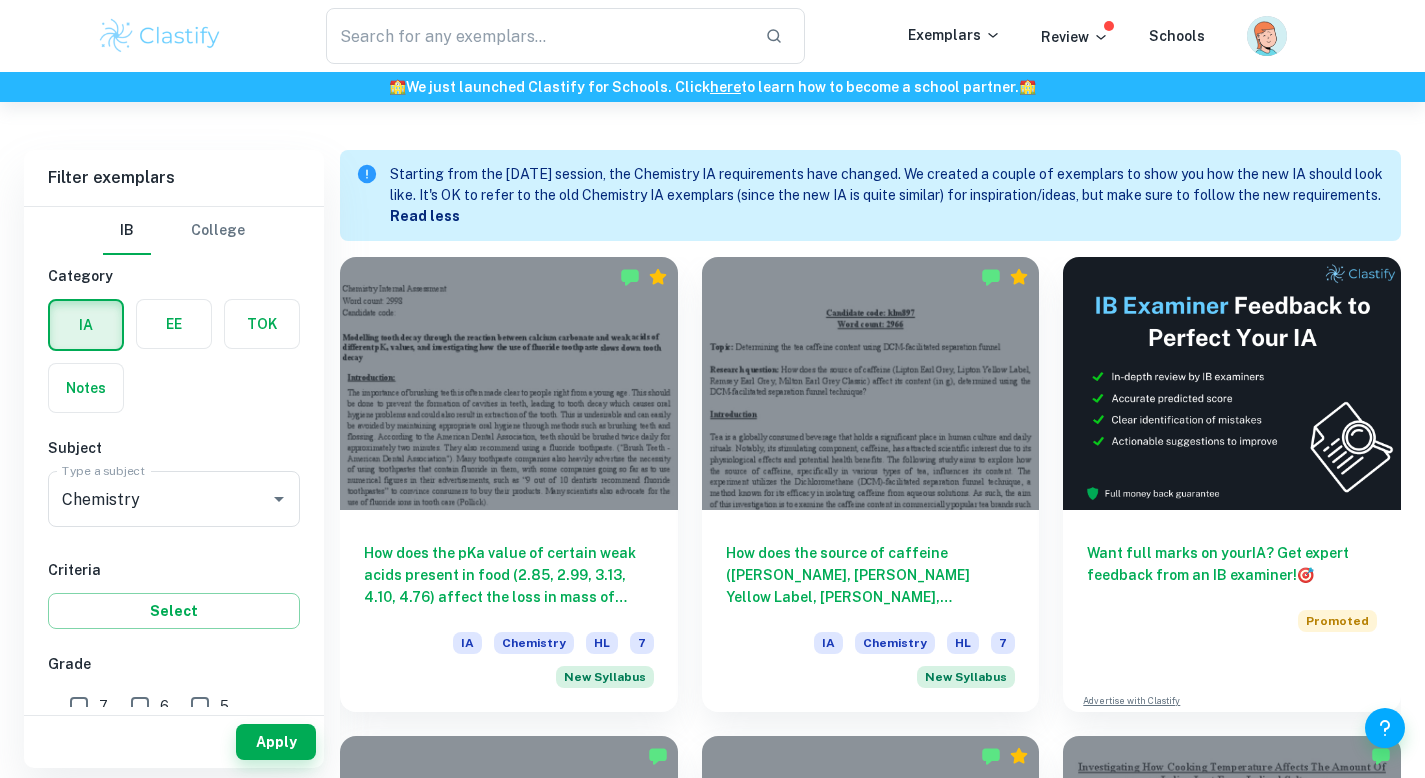 click on "Starting from the May 2025 session, the Chemistry IA requirements have changed.
We created a couple of exemplars to show you how the new IA should look like.
It's OK to refer to the old Chemistry IA exemplars (since the new IA is quite similar) for inspiration/ideas,
but make sure to follow the new requirements.   Read less" at bounding box center (887, 195) 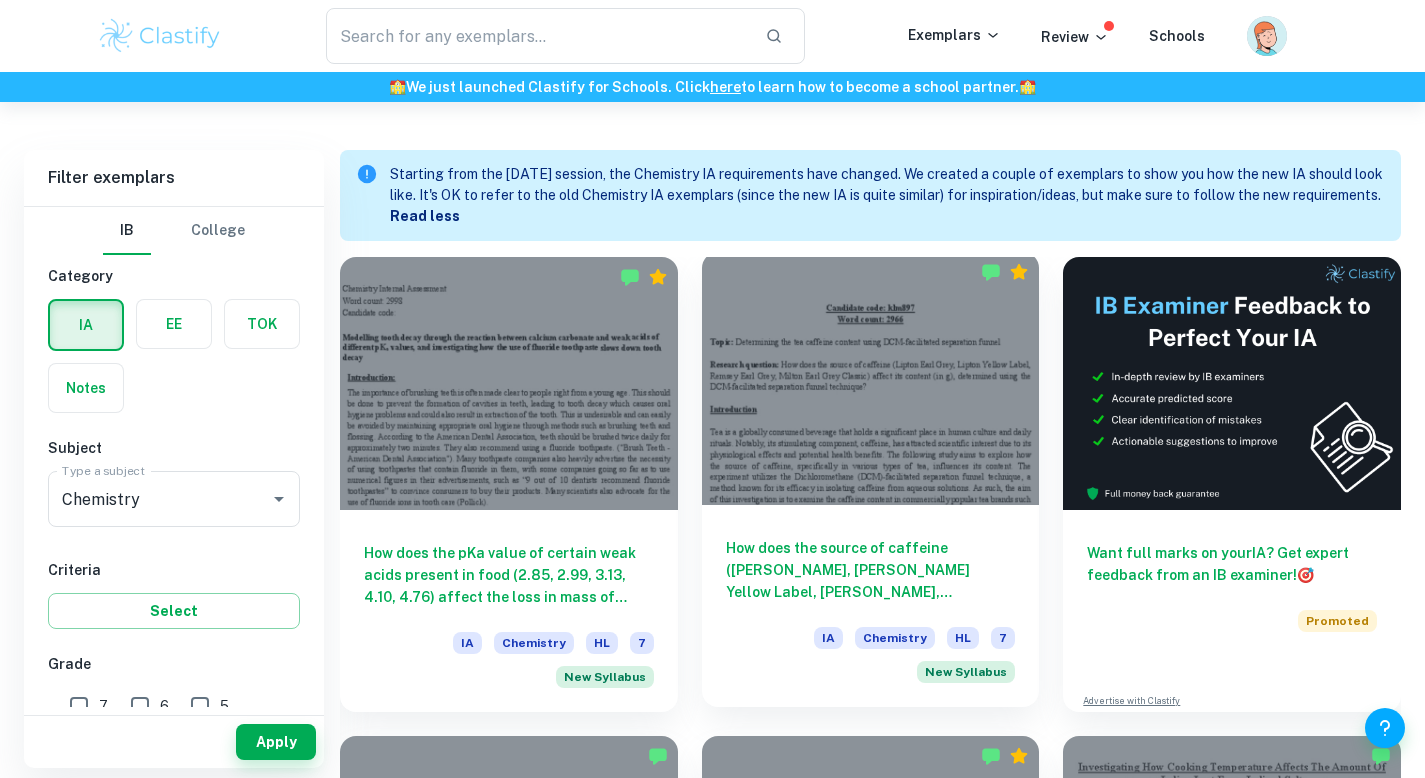click on "How does the source of caffeine ([PERSON_NAME], [PERSON_NAME] Yellow Label, [PERSON_NAME], [PERSON_NAME] Classic) affect its content (in g), determined using the DCM-facilitated separation funnel technique?" at bounding box center [871, 570] 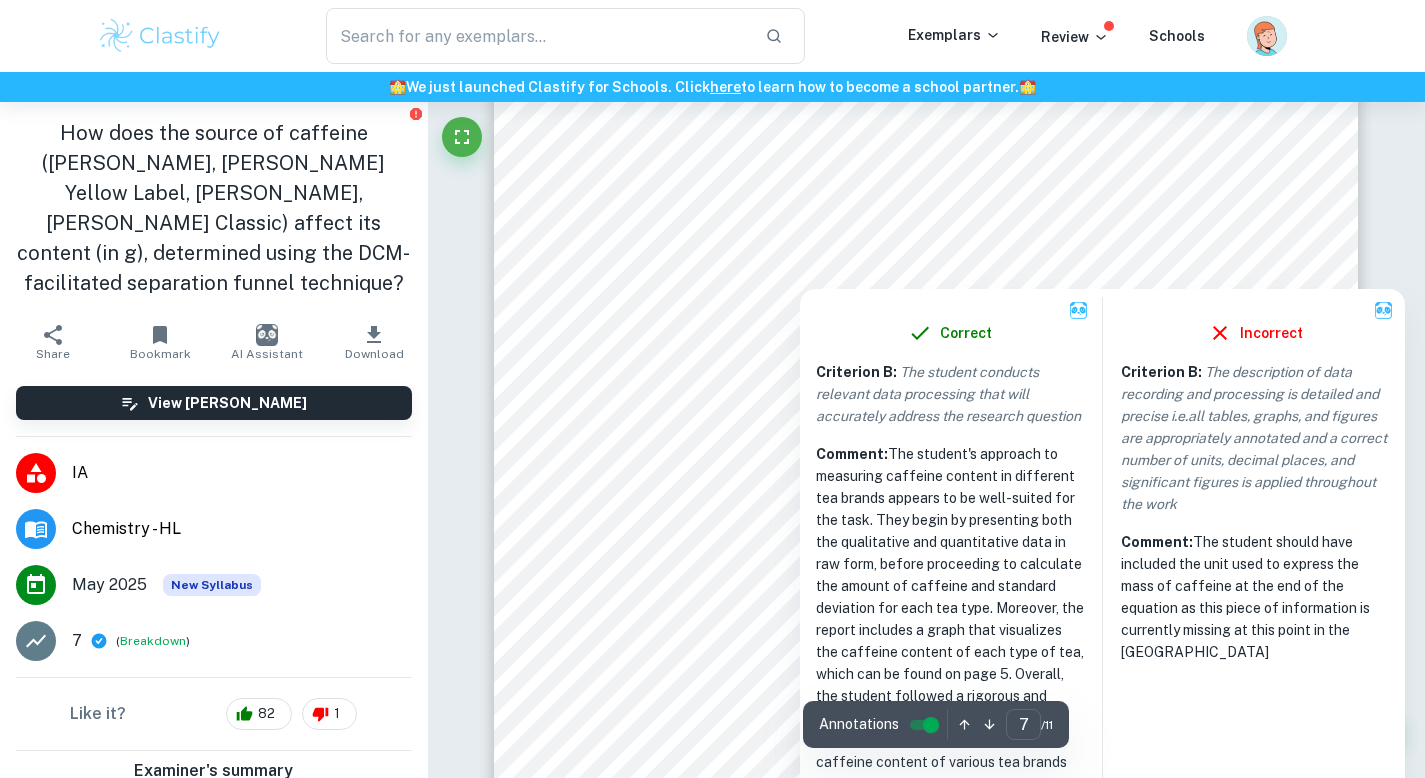 scroll, scrollTop: 7516, scrollLeft: 0, axis: vertical 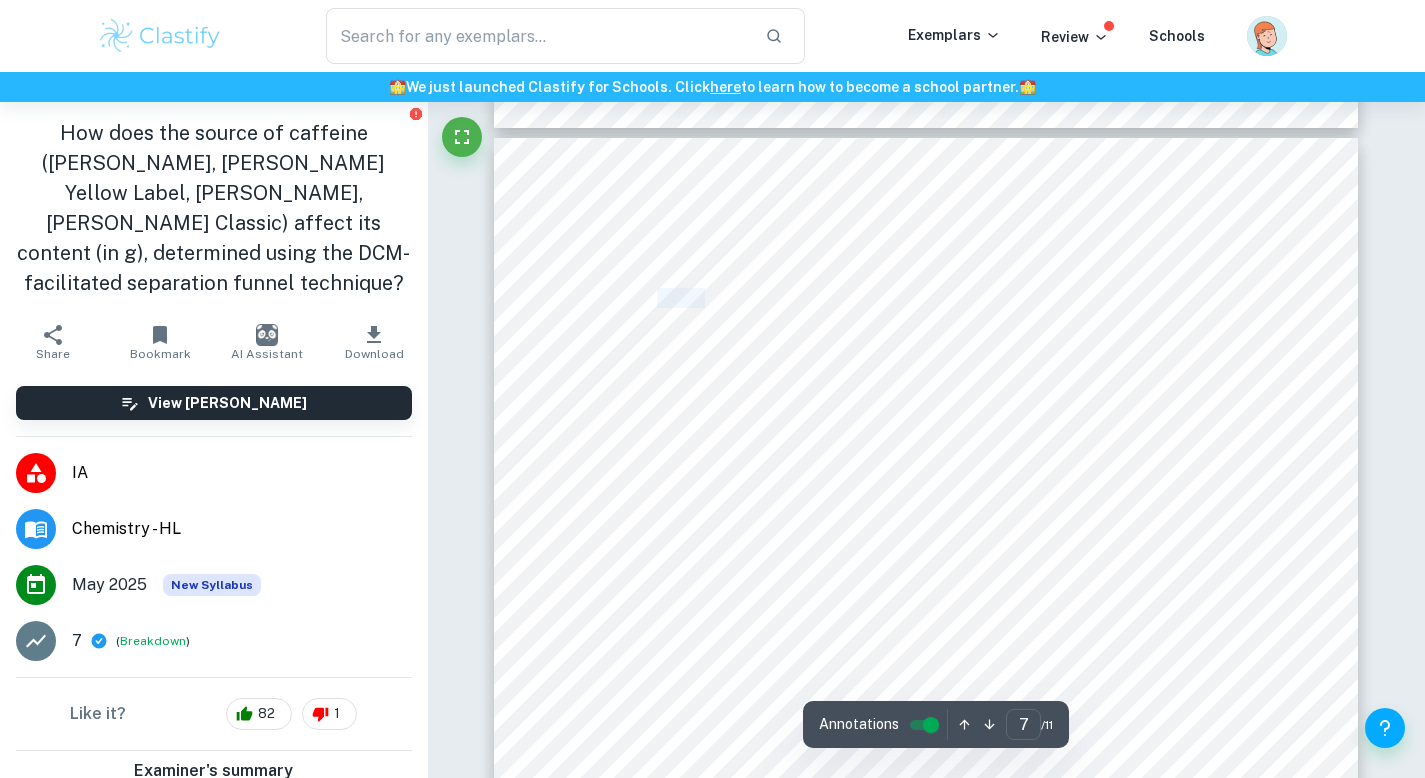 drag, startPoint x: 663, startPoint y: 291, endPoint x: 709, endPoint y: 294, distance: 46.09772 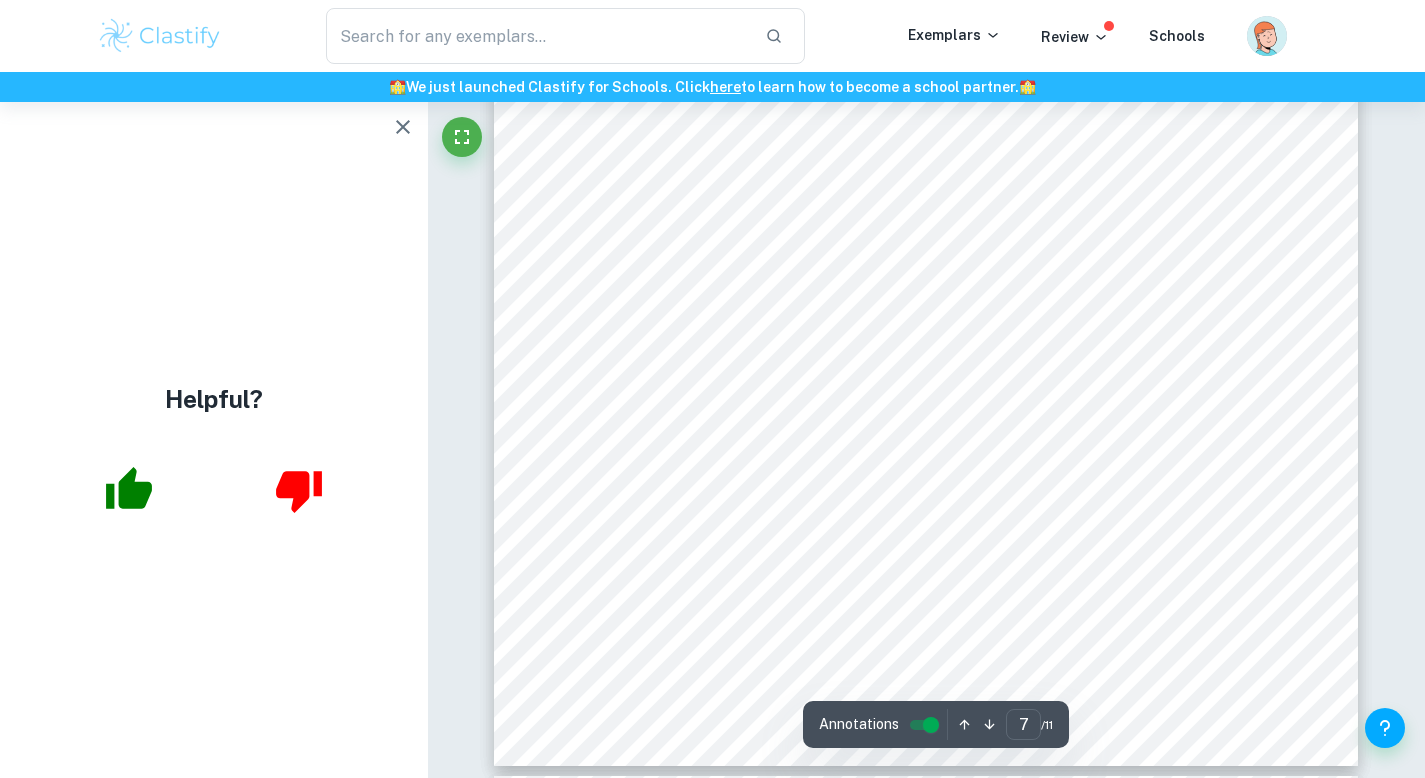 scroll, scrollTop: 8456, scrollLeft: 0, axis: vertical 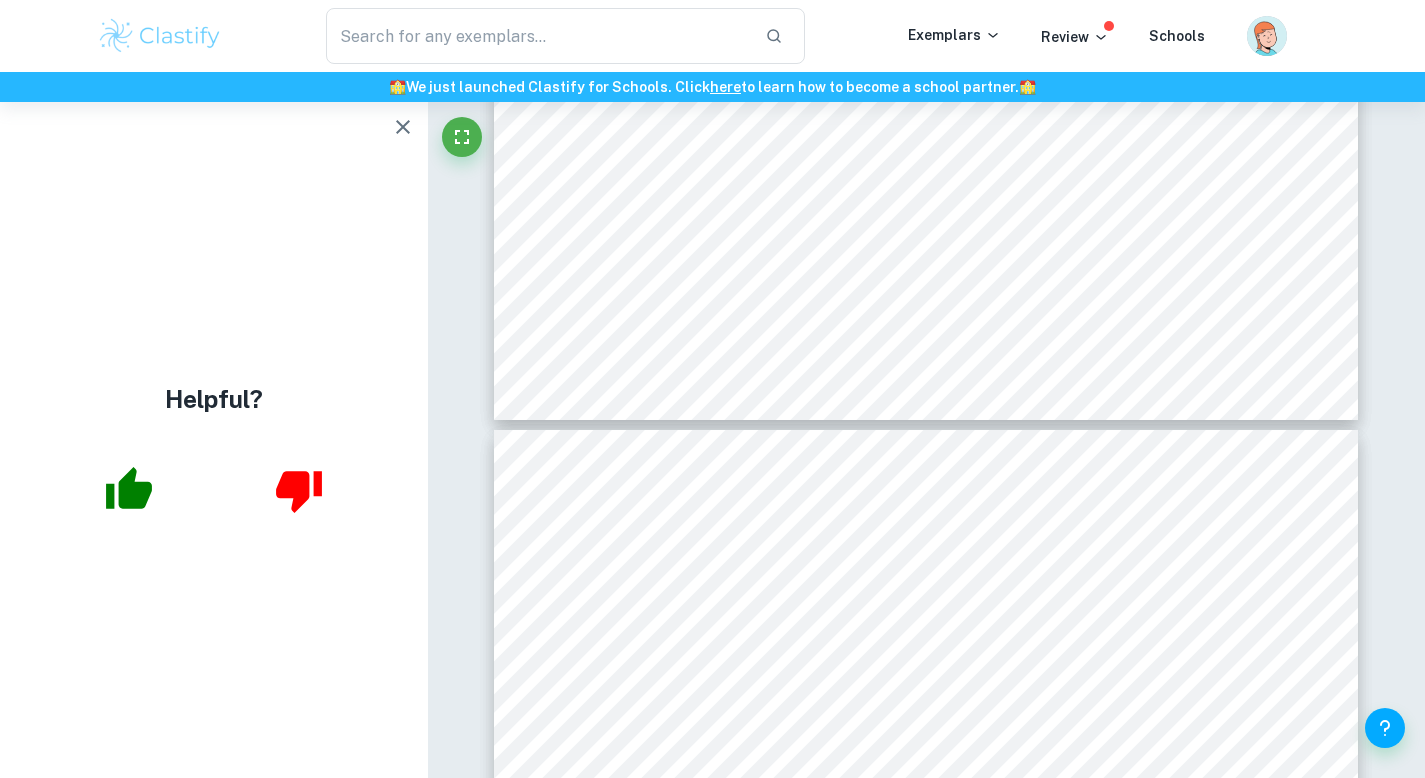 click 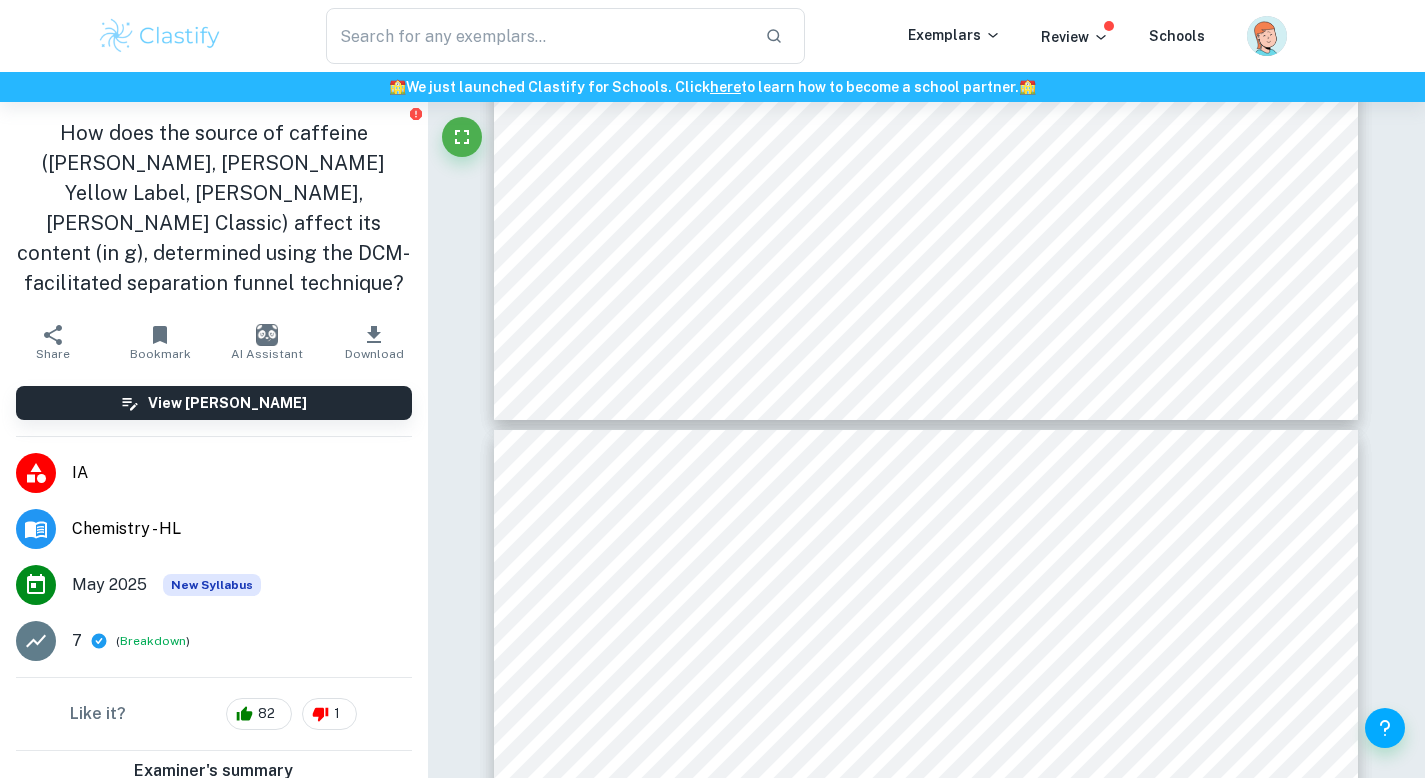 scroll, scrollTop: 423, scrollLeft: 0, axis: vertical 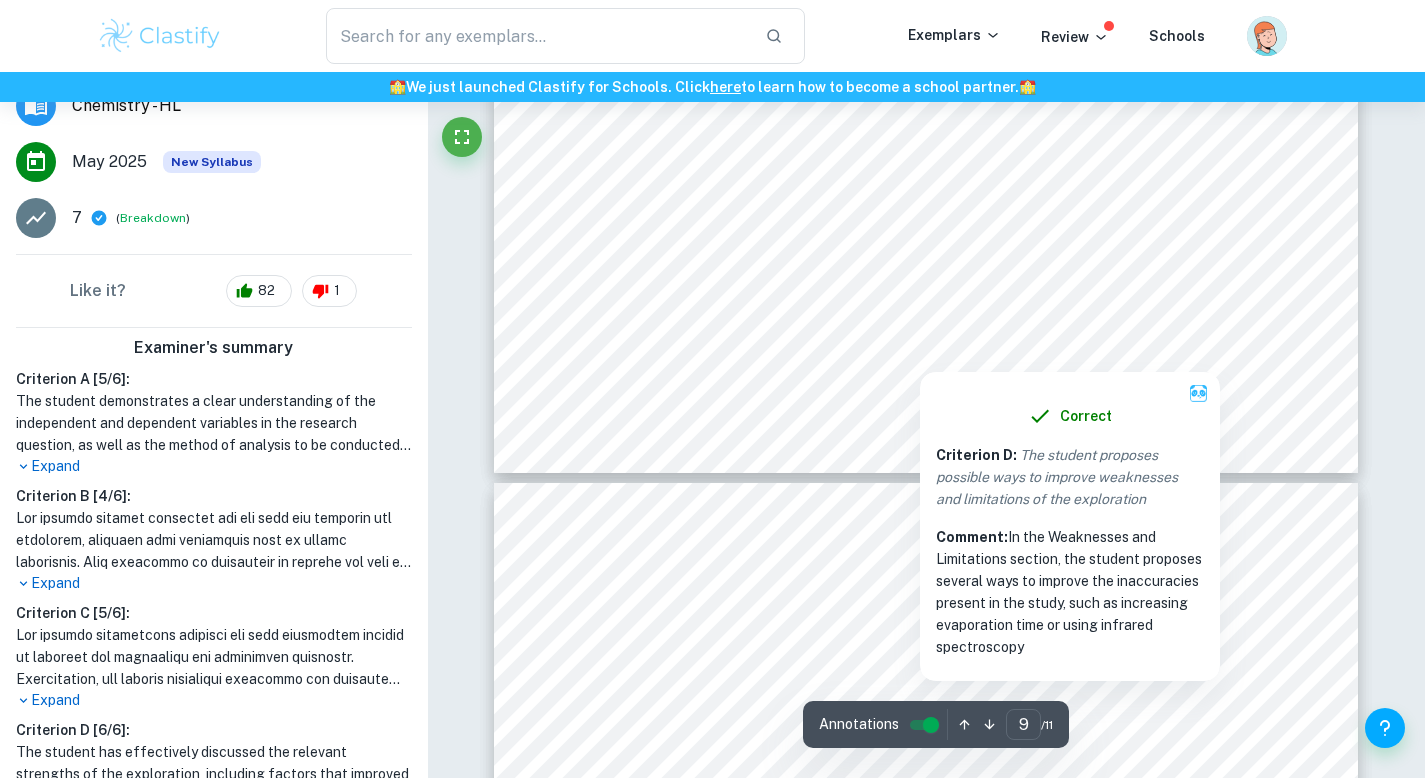 type on "10" 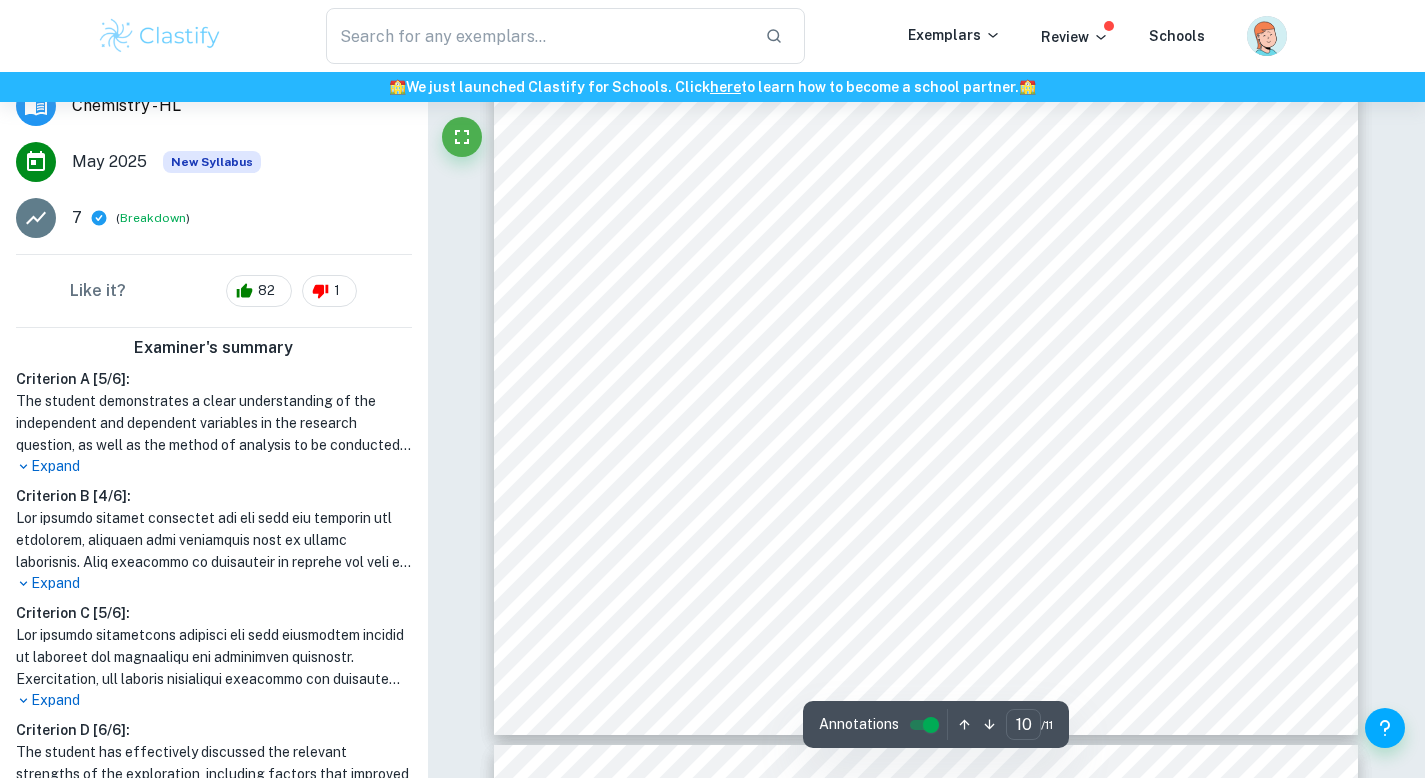 scroll, scrollTop: 12124, scrollLeft: 0, axis: vertical 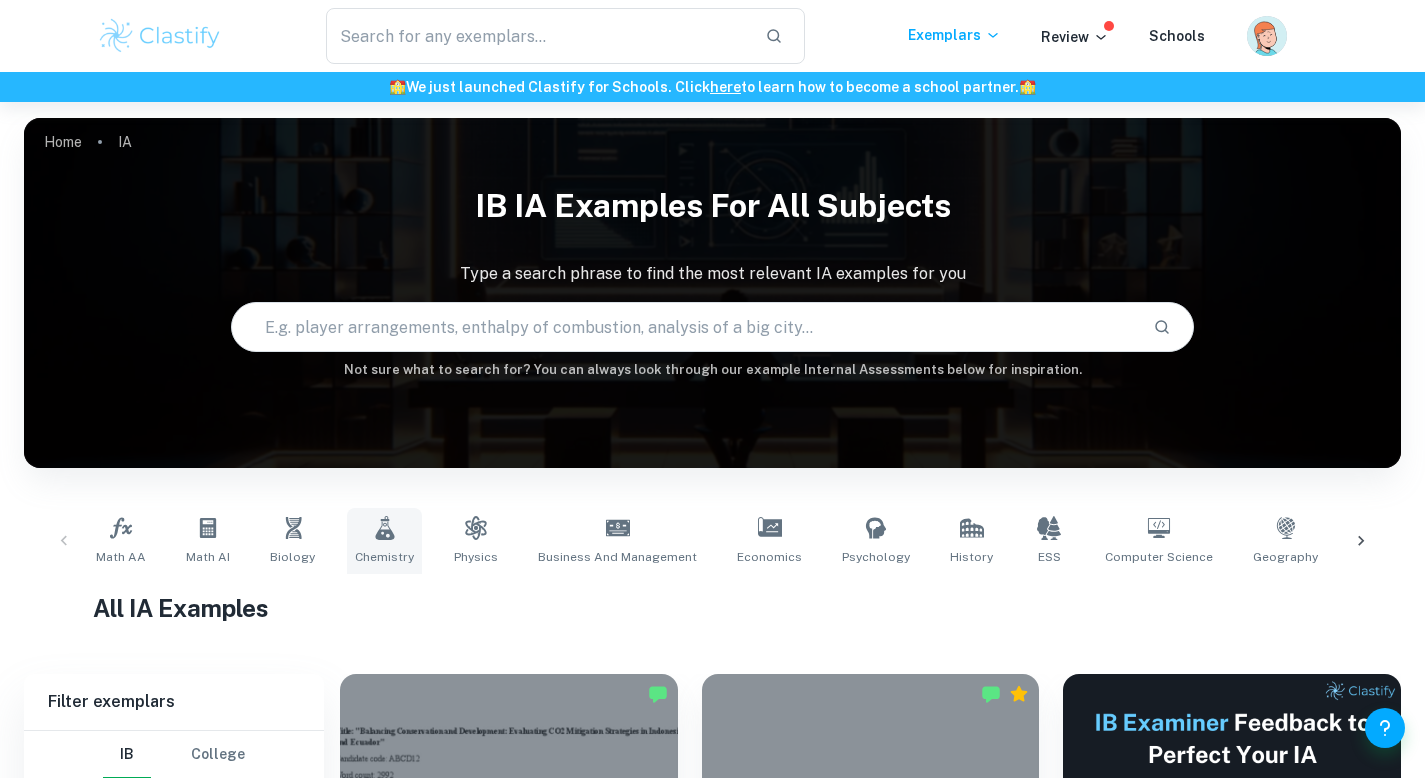 click on "Chemistry" at bounding box center [384, 541] 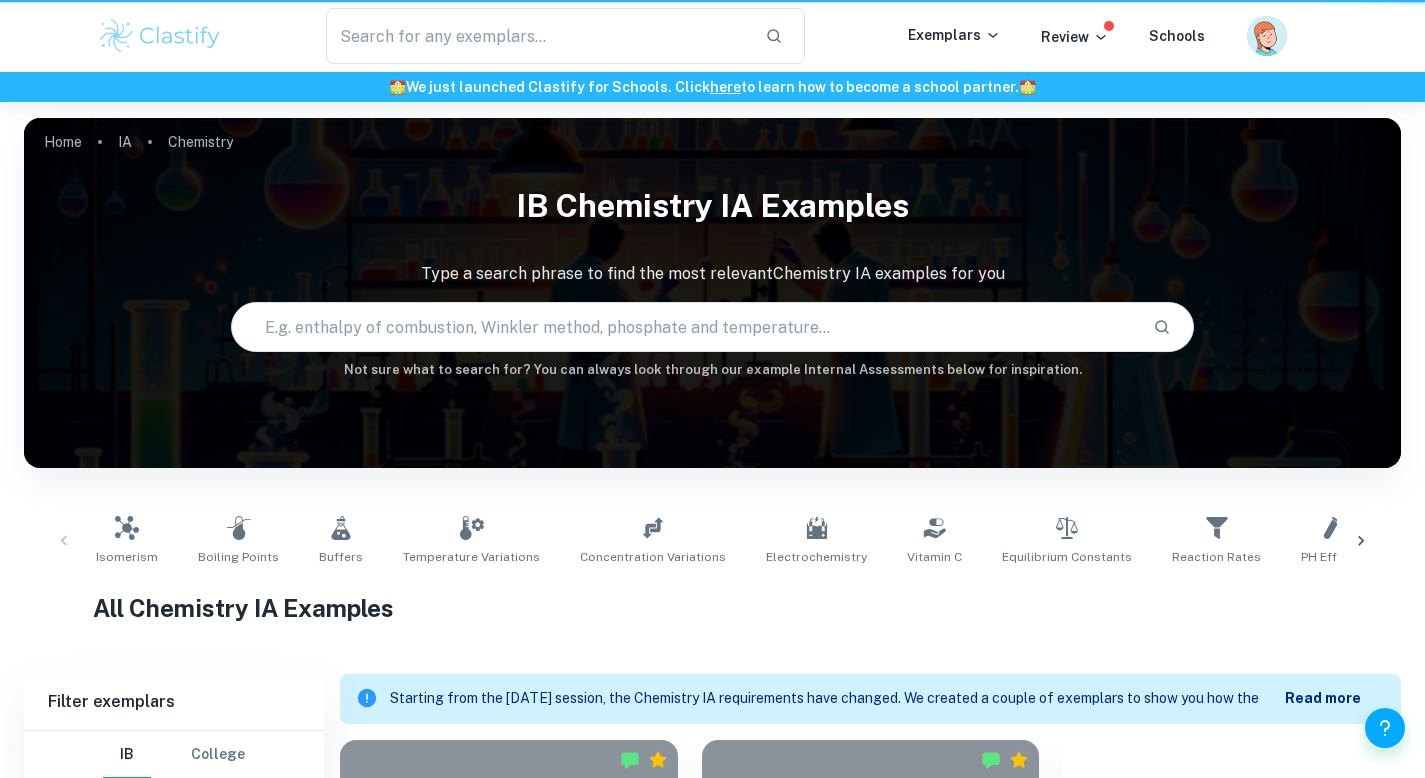 type on "Chemistry" 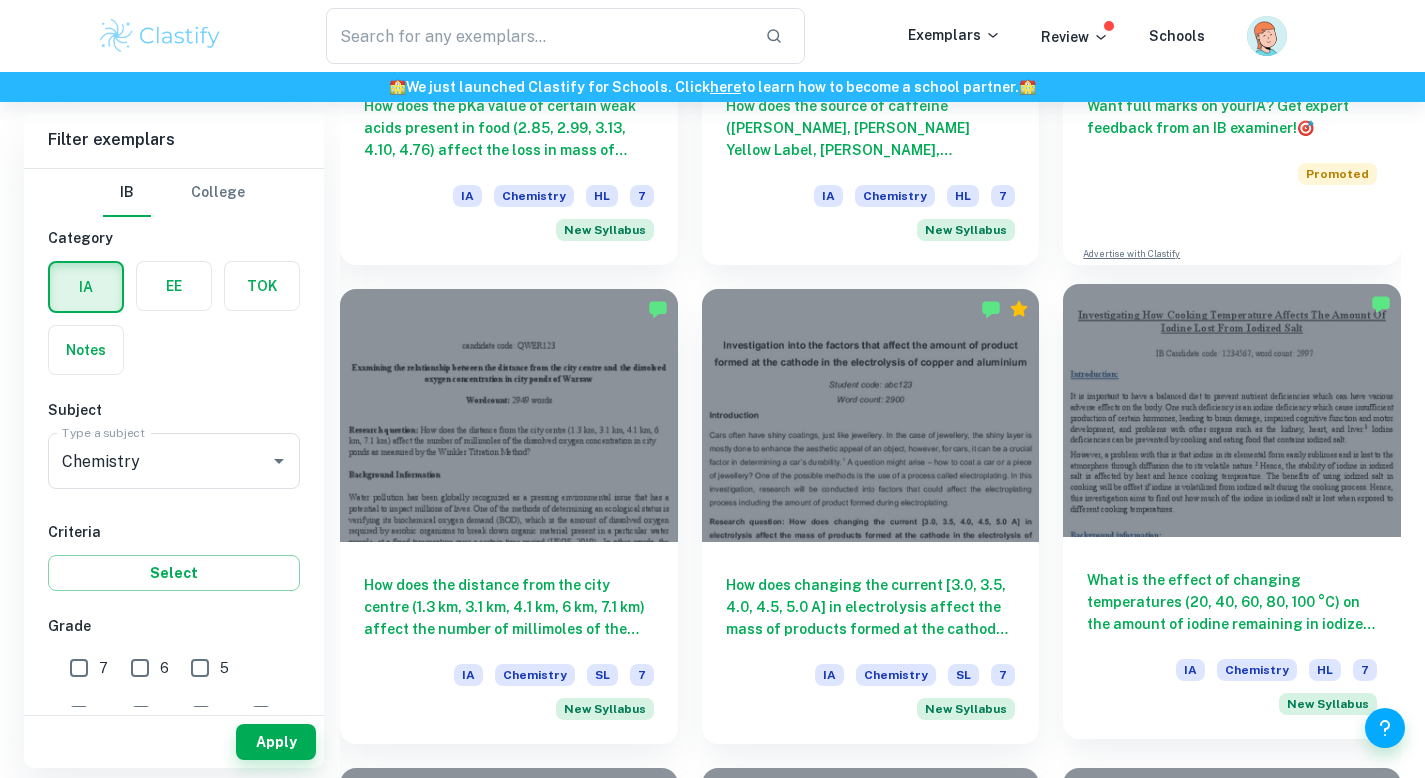scroll, scrollTop: 996, scrollLeft: 0, axis: vertical 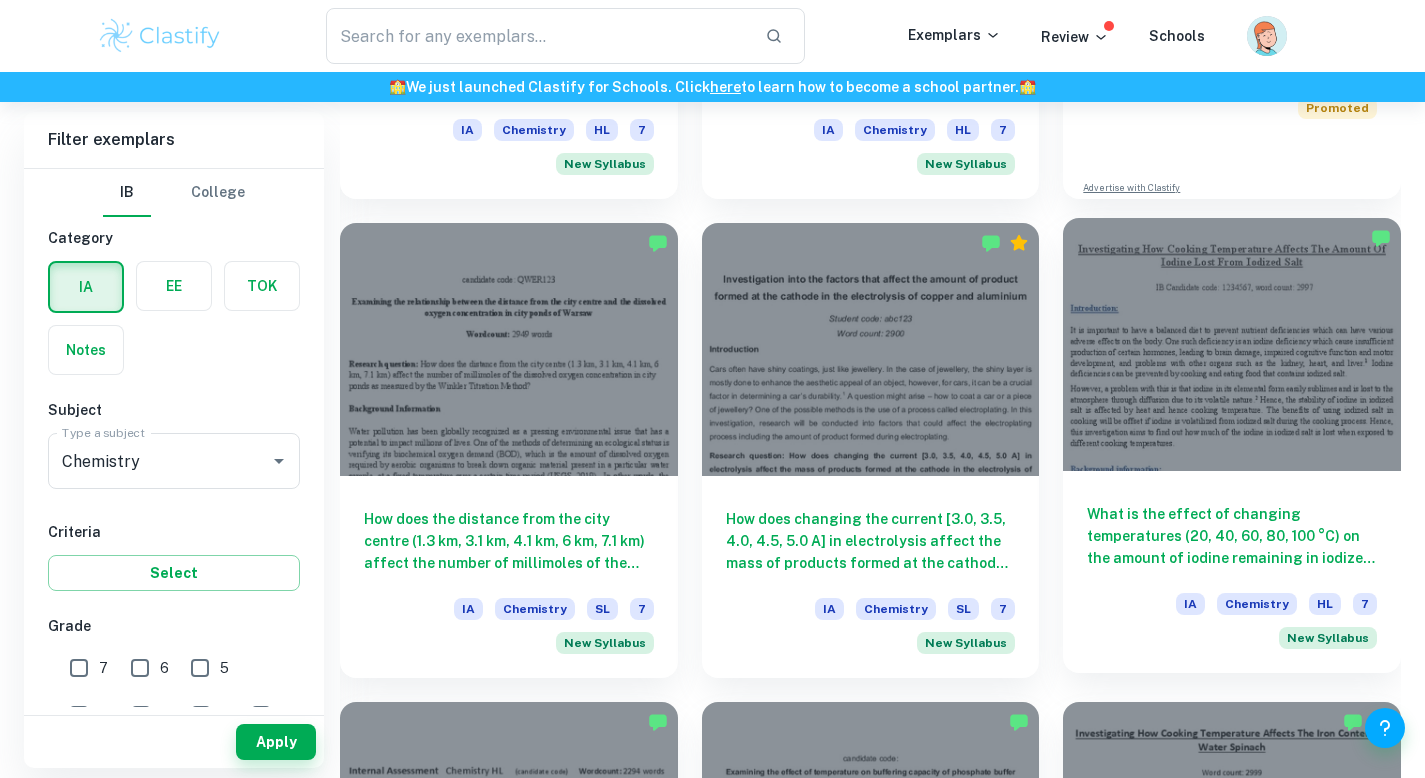 click on "What is the effect of changing temperatures (20, 40, 60, 80, 100 °C) on the amount of iodine remaining in iodized salt (in grams) after exposure to heat during cooking, as measured by an iodometric titration?" at bounding box center [1232, 536] 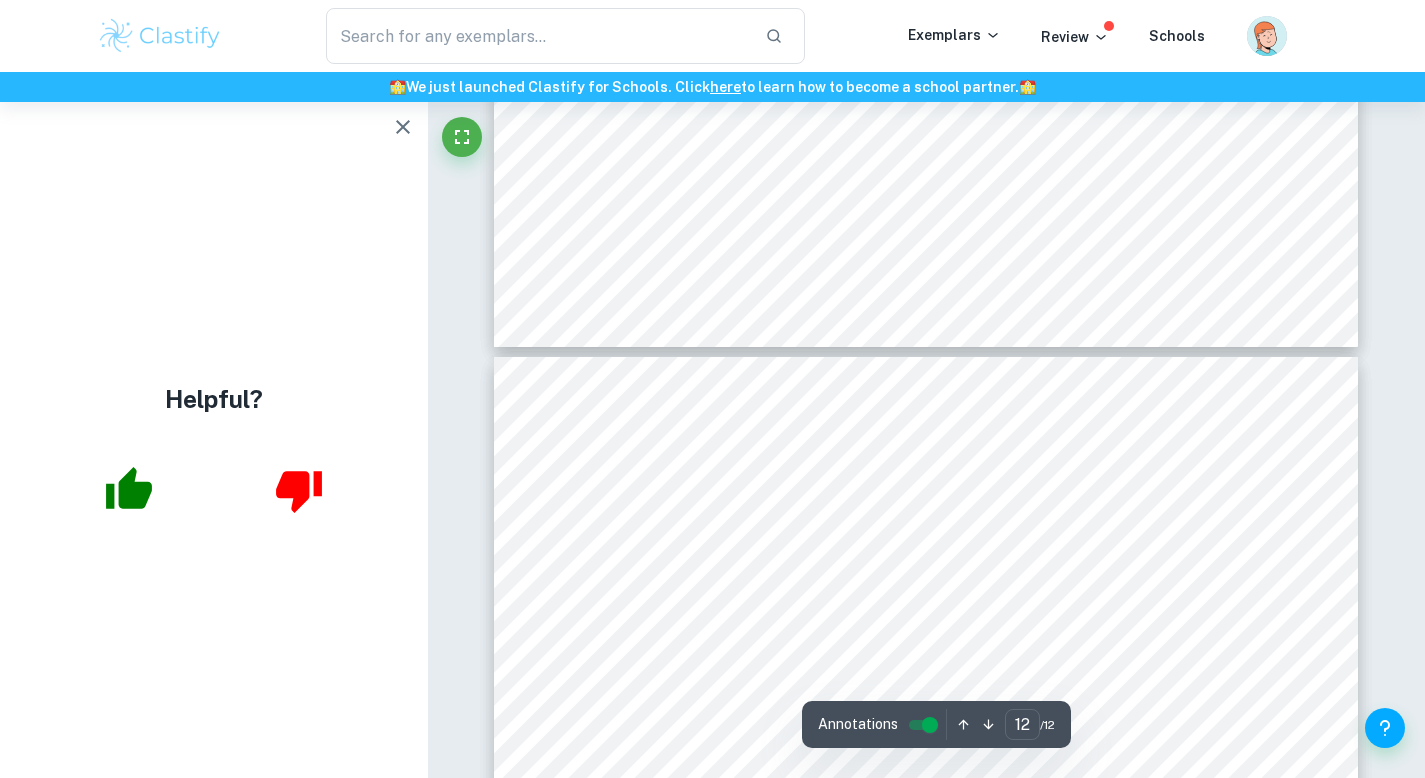 scroll, scrollTop: 12556, scrollLeft: 0, axis: vertical 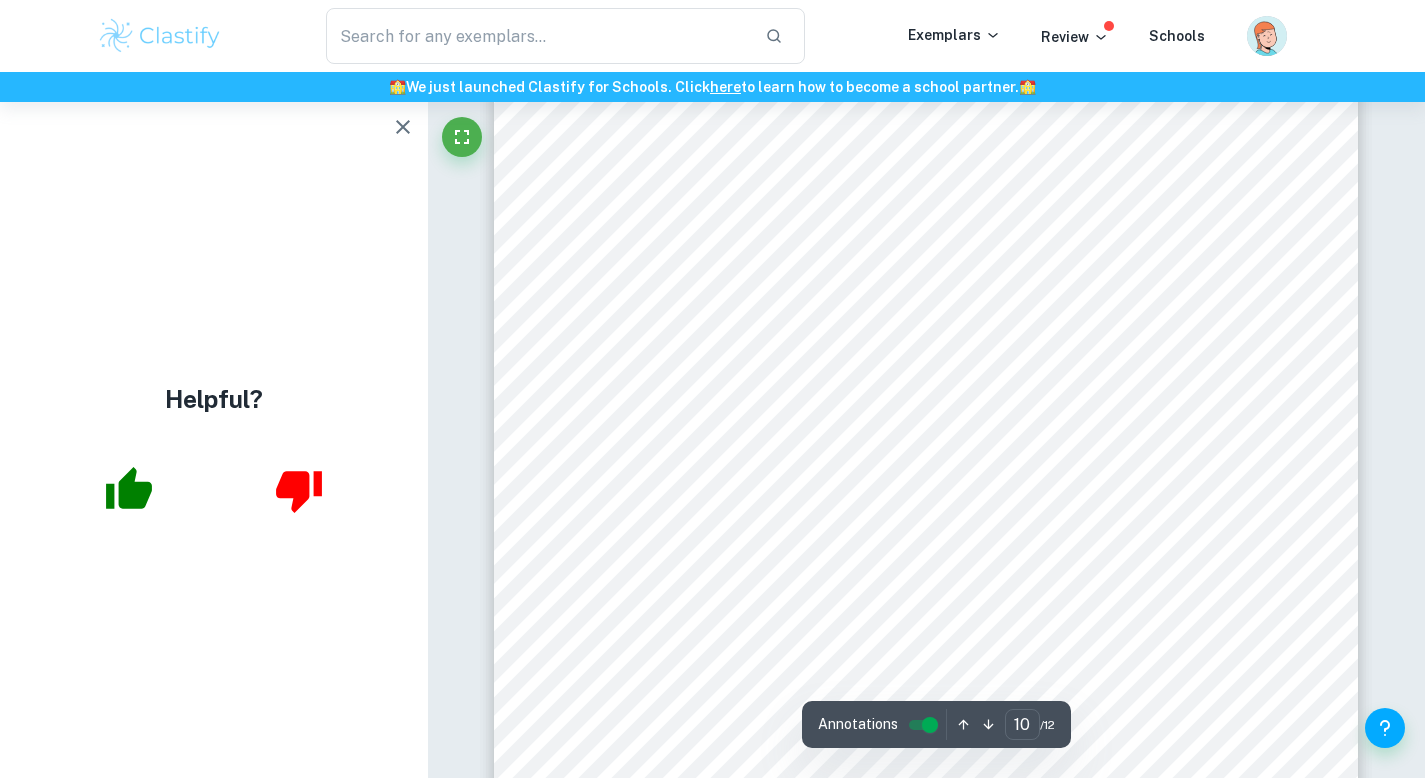 type on "9" 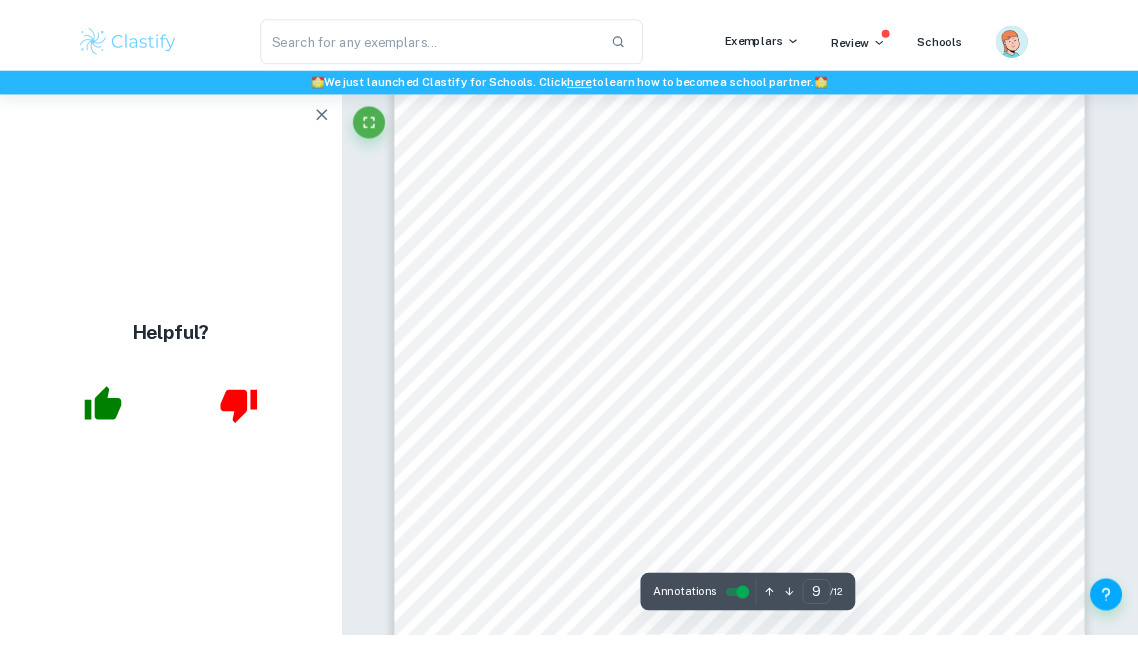 scroll, scrollTop: 9992, scrollLeft: 0, axis: vertical 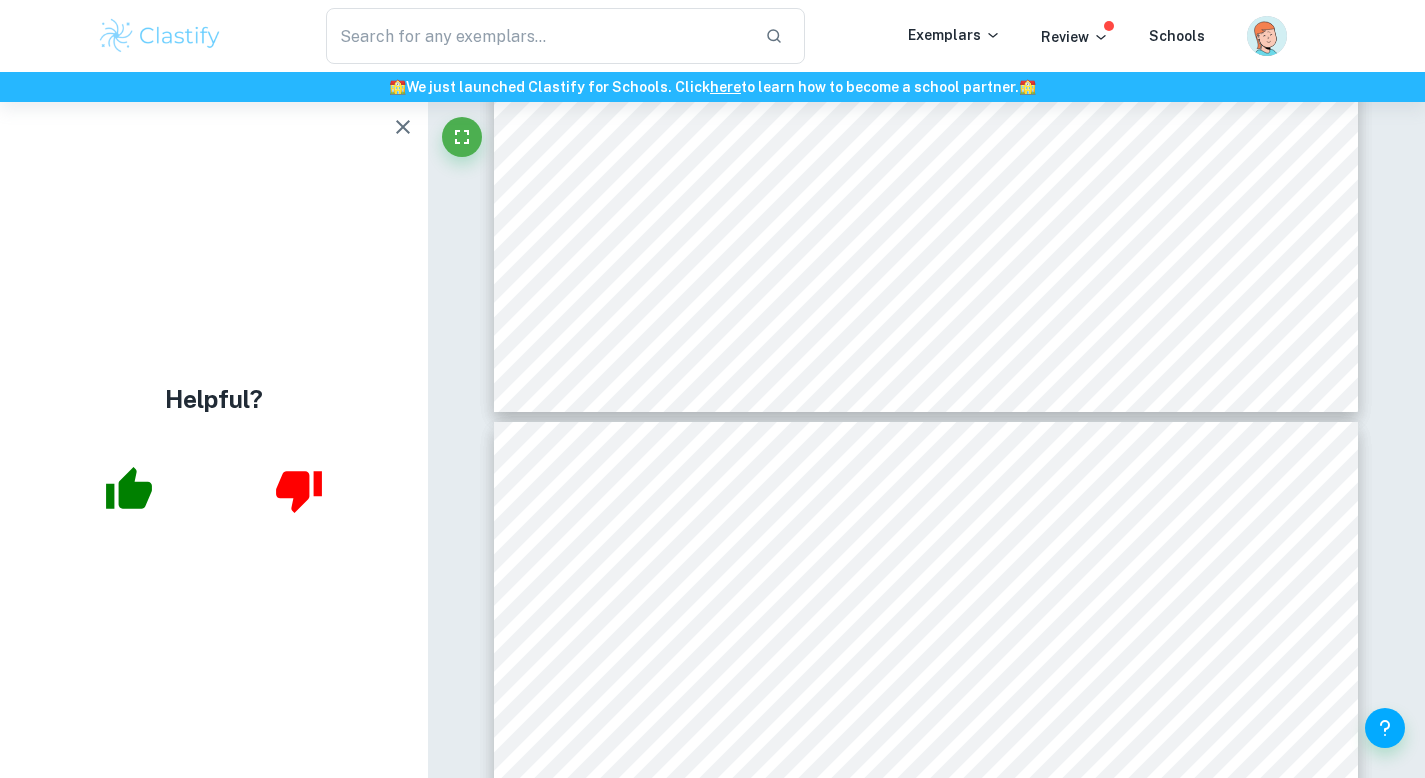 click 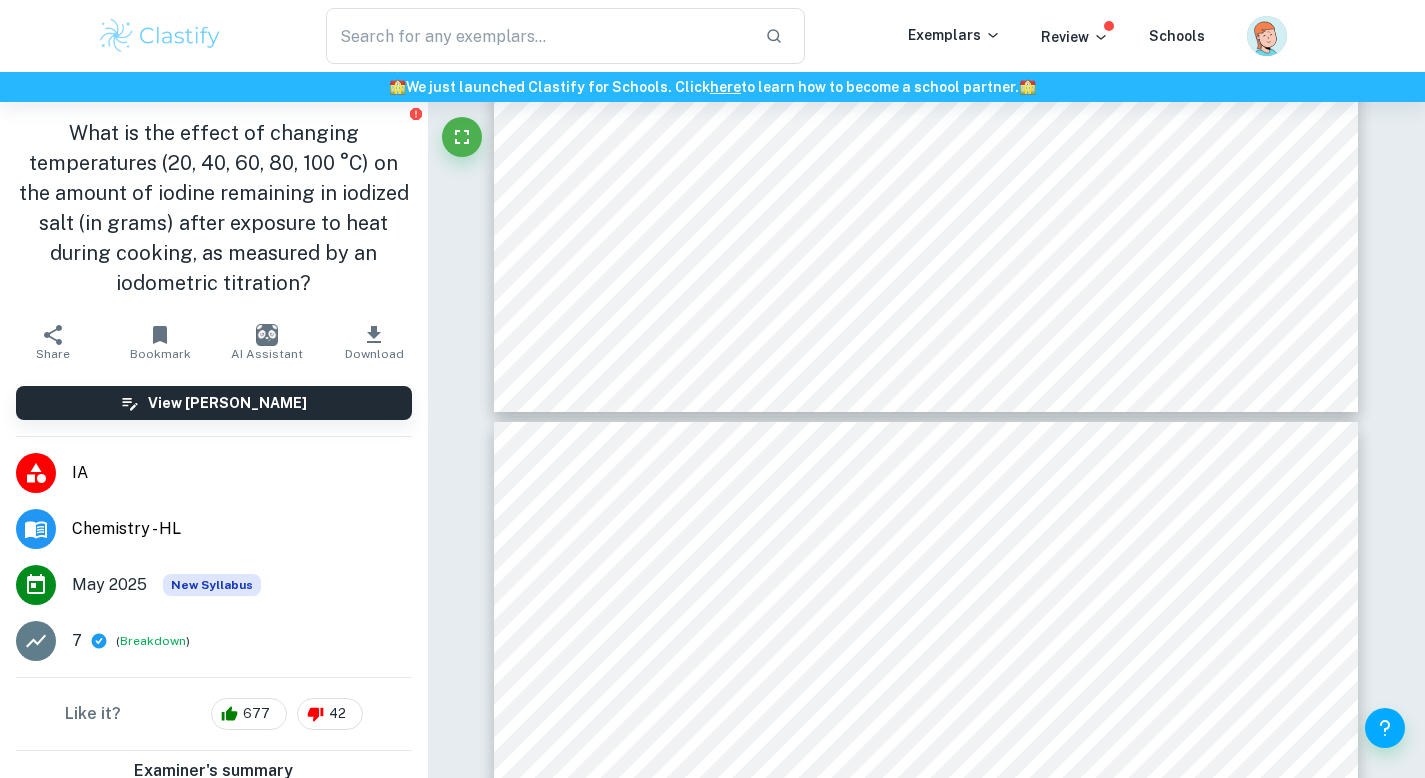 click 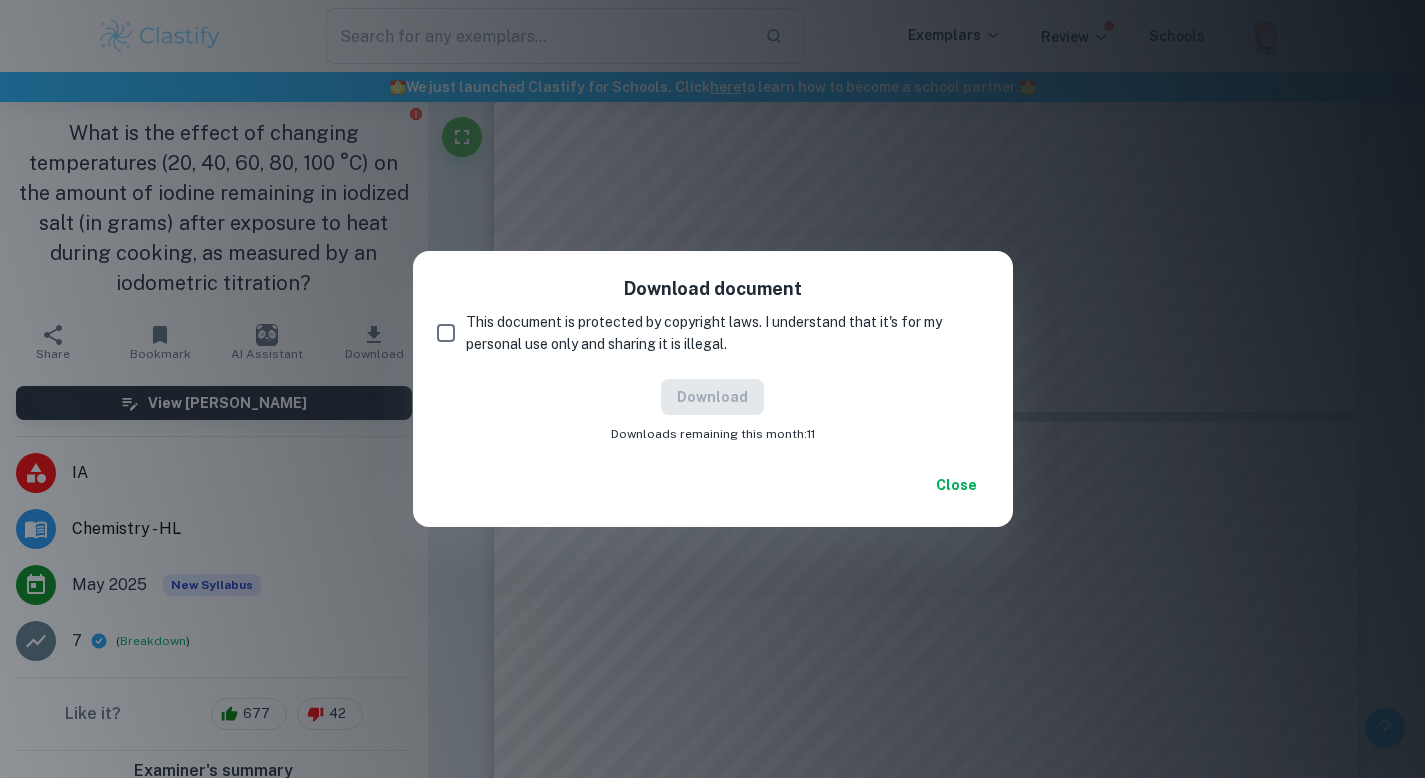 click on "This document is protected by copyright laws. I understand that it's for my personal use only and sharing it is illegal." at bounding box center [719, 333] 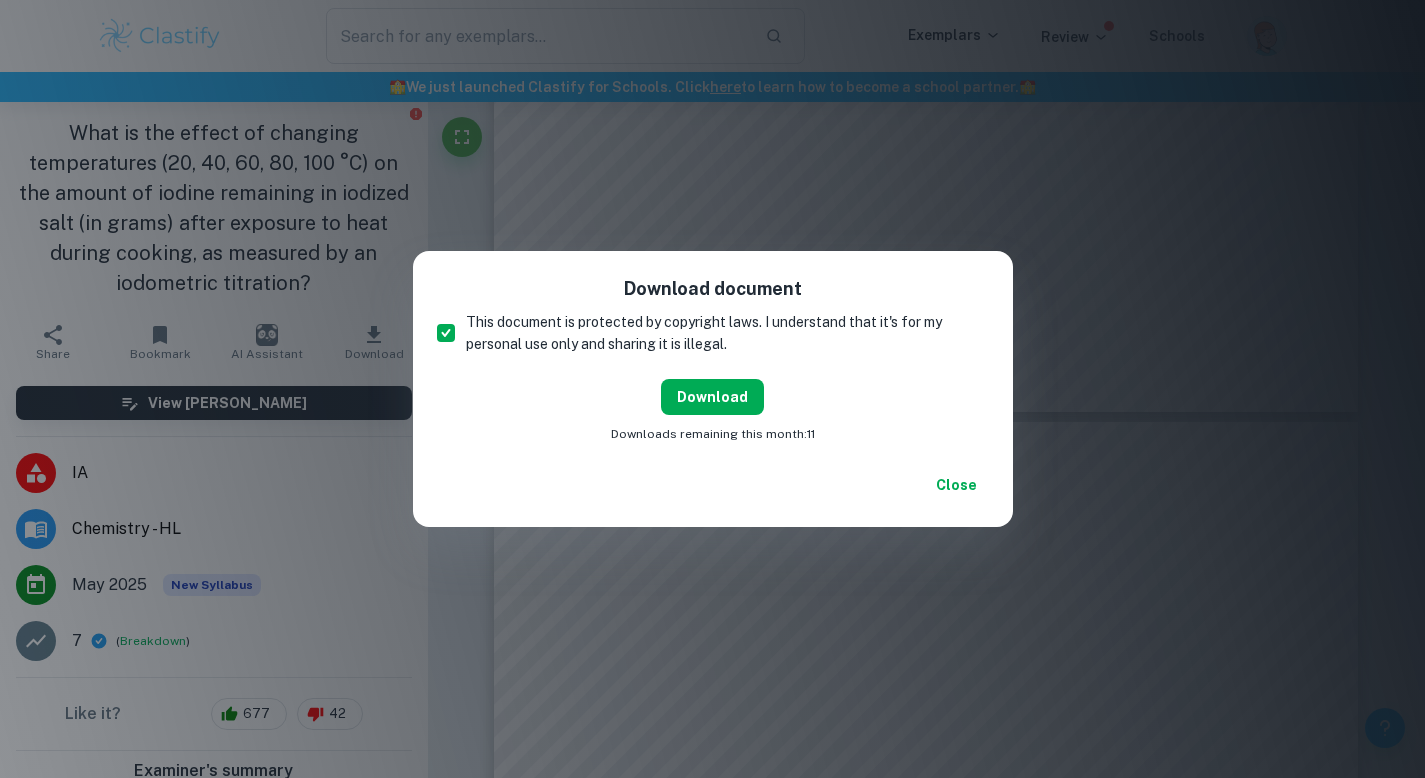click on "Download" at bounding box center [712, 397] 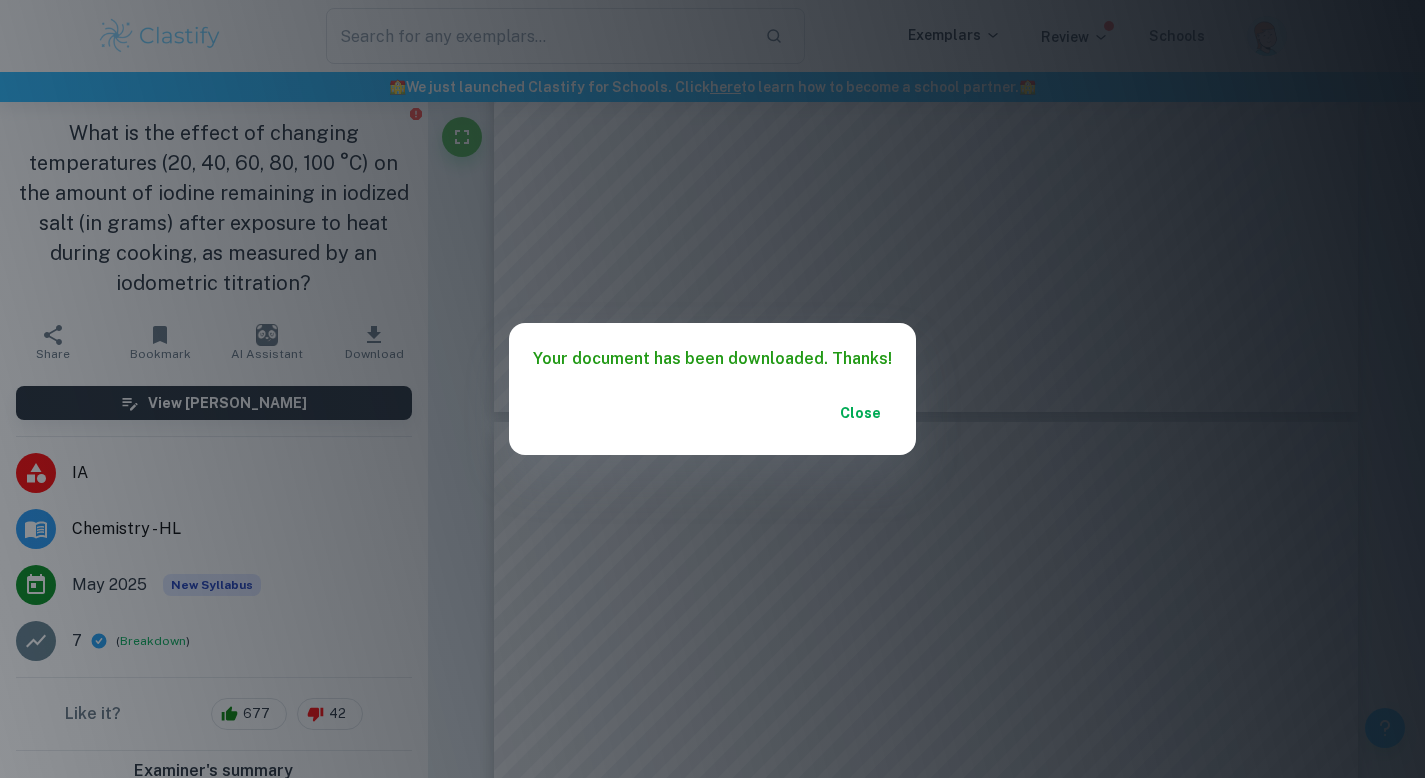 click on "Close" at bounding box center (860, 413) 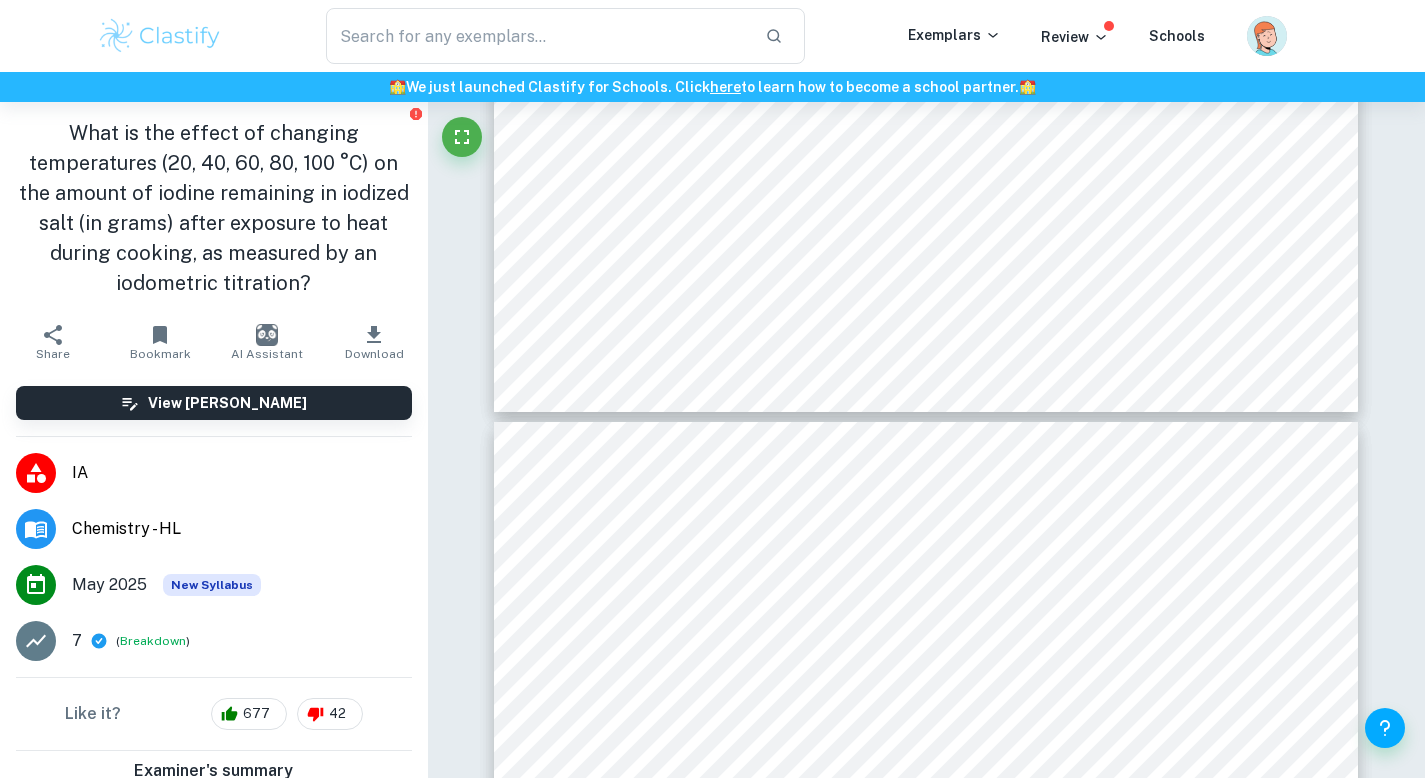 click on "Ask Clai Annotations 9 ​ / 12 Investigating How Cooking Temperature Affects The Amount Of Iodine Lost From Iodized Salt IB Candidate code: 1234567, word count: 2997 1 Introduction: It is important to have a balanced diet to prevent nutrient deficiencies which can have various adverse effects on the body. One such deficiency is an [MEDICAL_DATA] which cause insufficient production of certain hormones, leading to [MEDICAL_DATA], impaired cognitive function and motor development, and problems with other organs such as the kidney, heart, and liver. 1   Iodine deficiencies can be prevented by cooking and eating food that contains iodized salt. However, a problem with this is that iodine in its elemental form easily sublimes and is lost to the atmosphere through diffusion due to its volatile nature. 2   Hence, the stability of iodine in iodized salt is affected by heat and hence cooking temperature. The benefits of using iodized salt in different cooking temperatures. Background information: Figure 1.     3 2 3" at bounding box center [926, -3037] 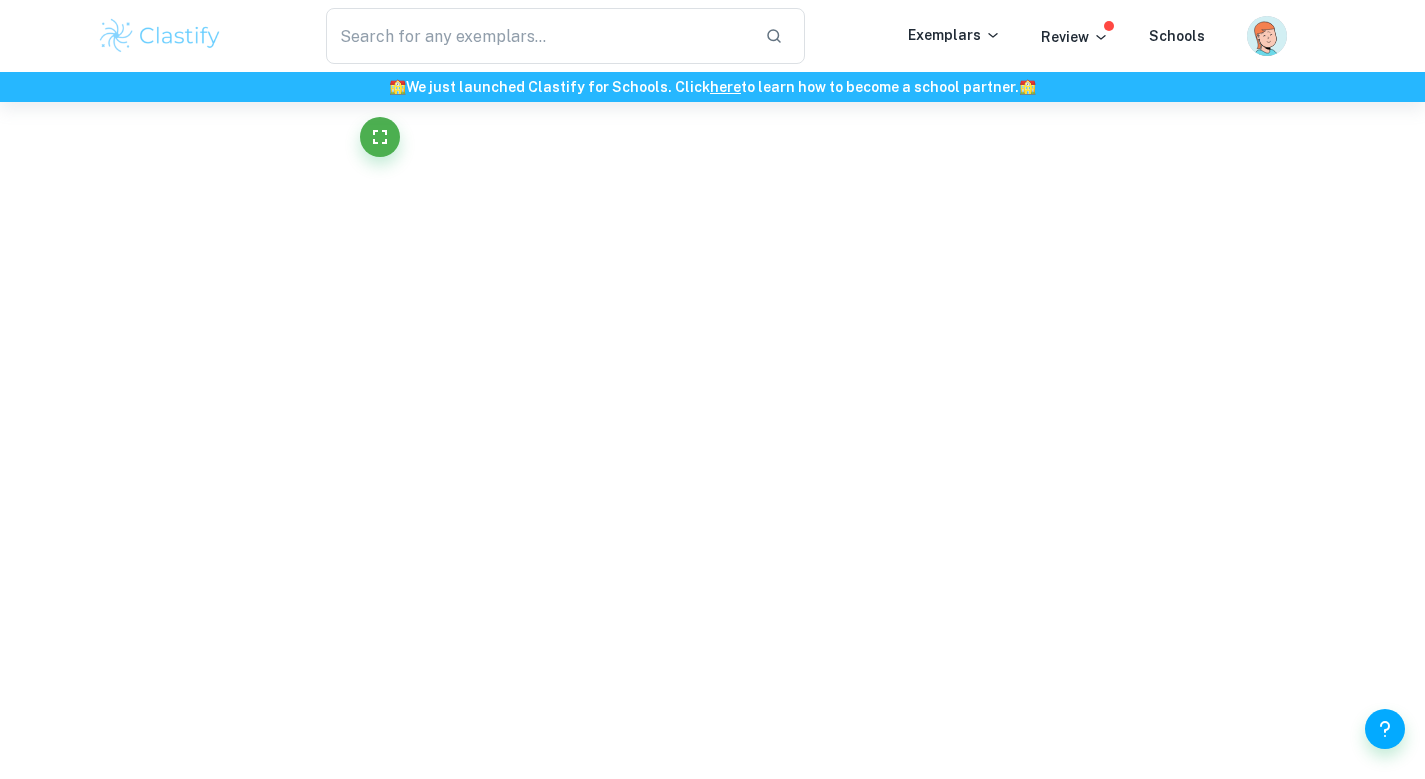 type on "12" 